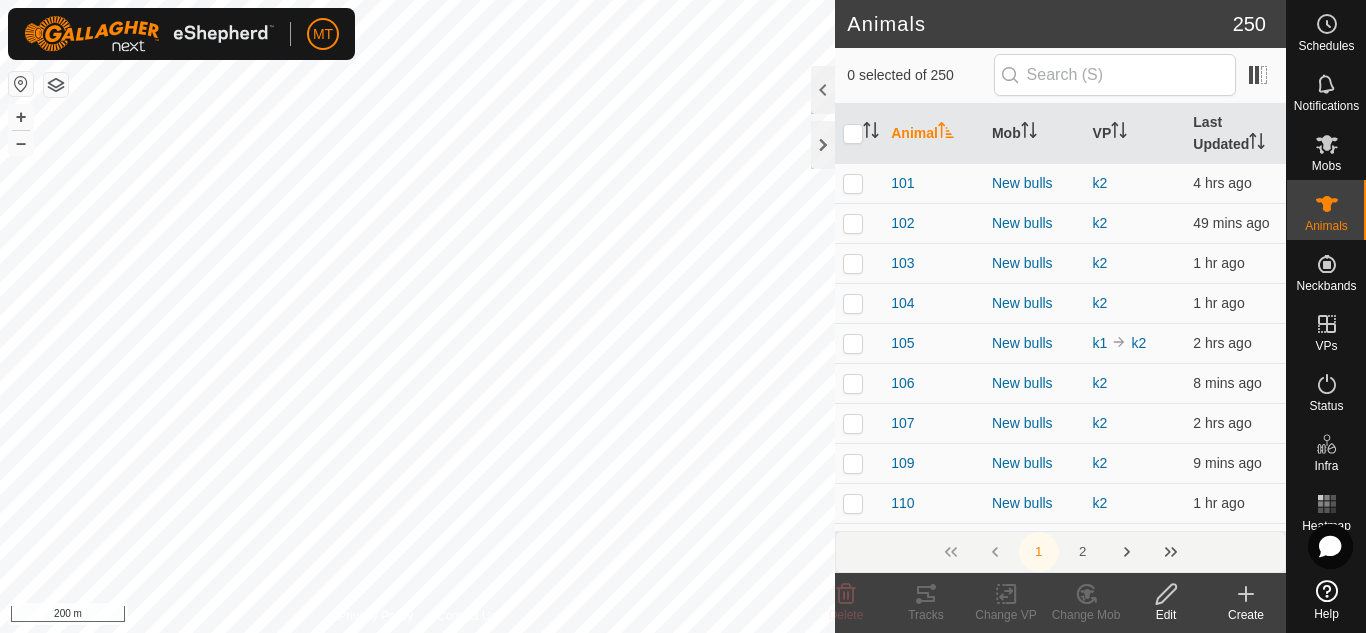scroll, scrollTop: 0, scrollLeft: 0, axis: both 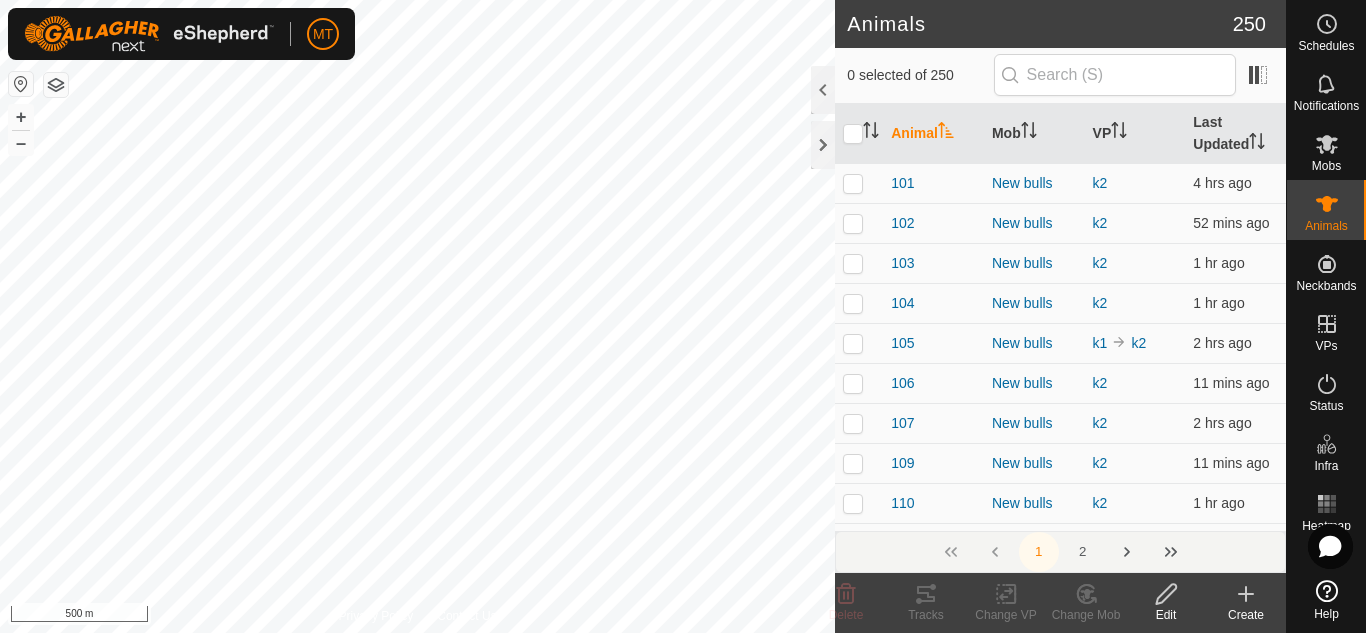 click 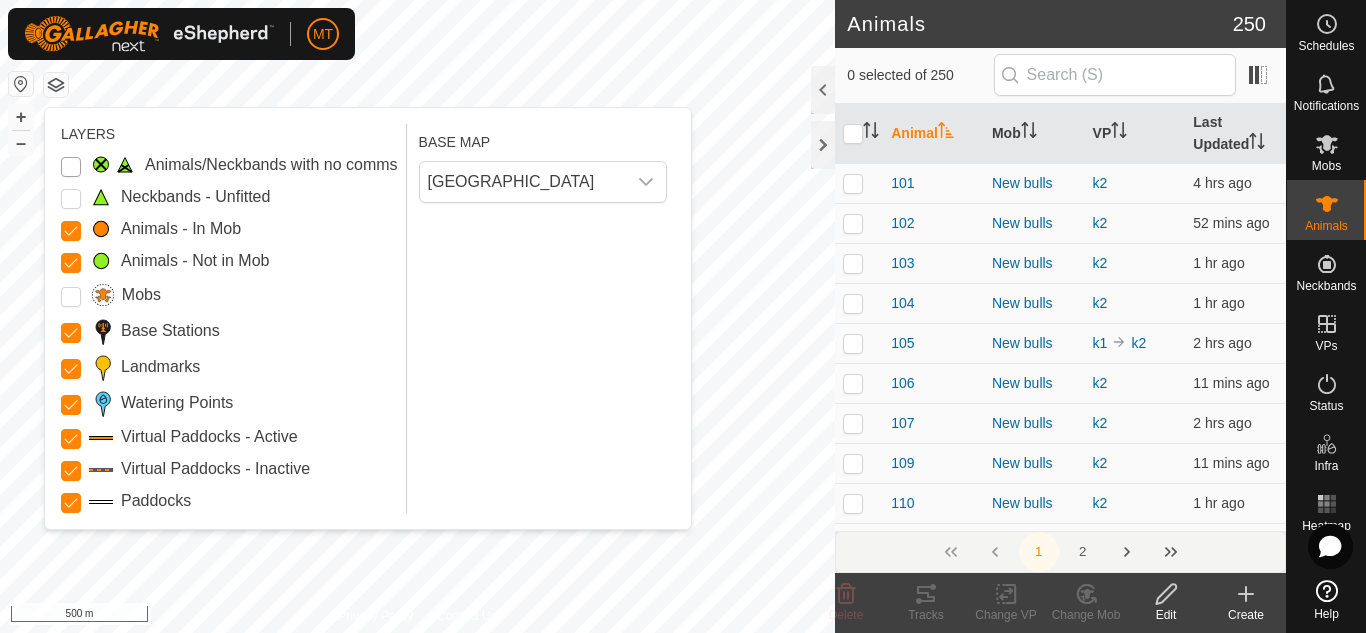 click on "Animals/Neckbands with no comms" at bounding box center (71, 167) 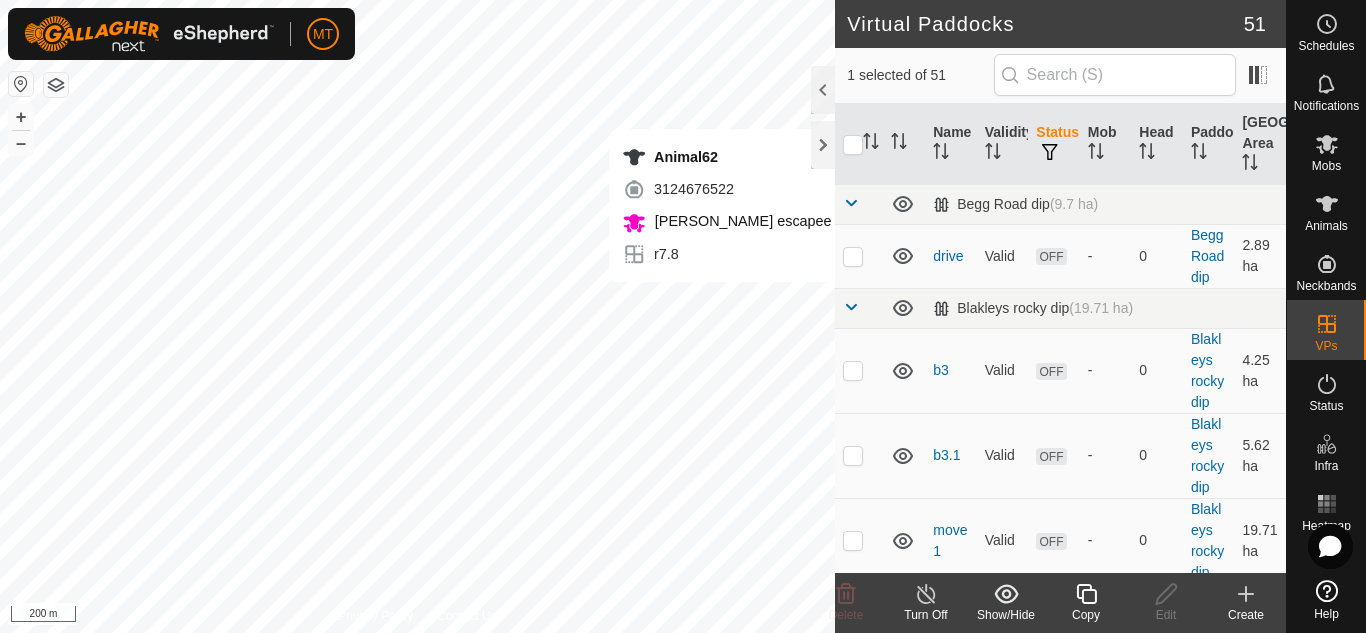 scroll, scrollTop: 458, scrollLeft: 0, axis: vertical 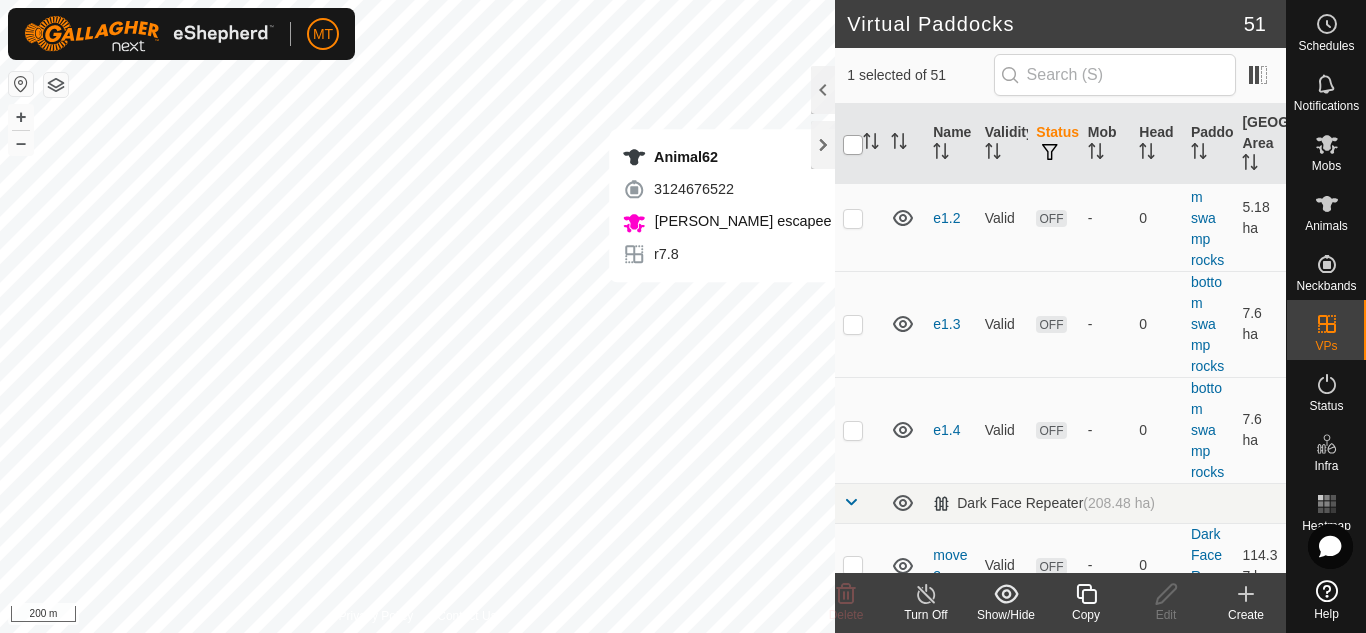 click at bounding box center (853, 145) 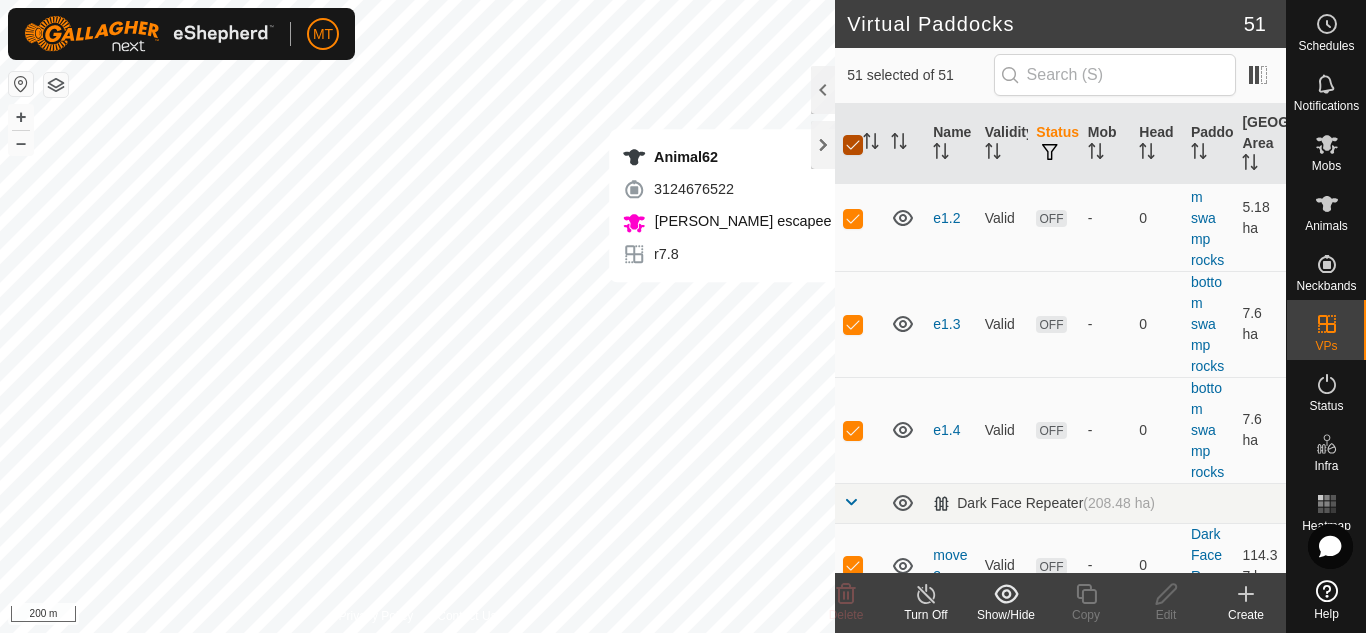 click at bounding box center (853, 145) 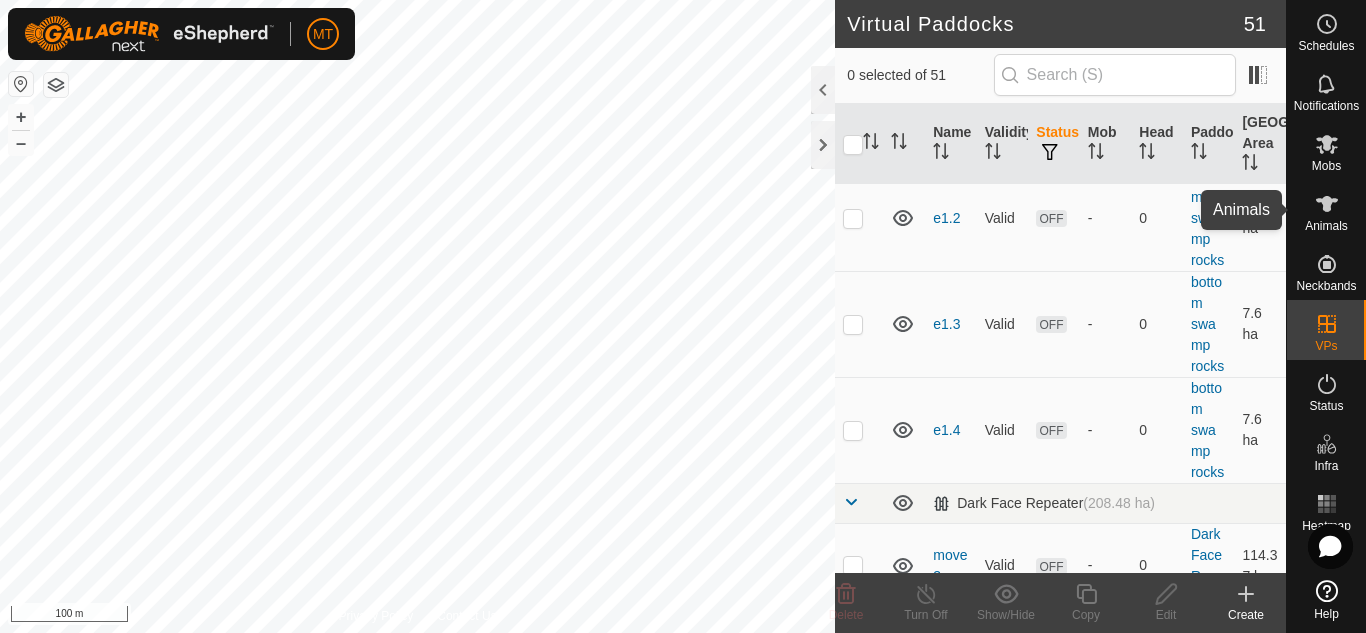 click at bounding box center [1327, 204] 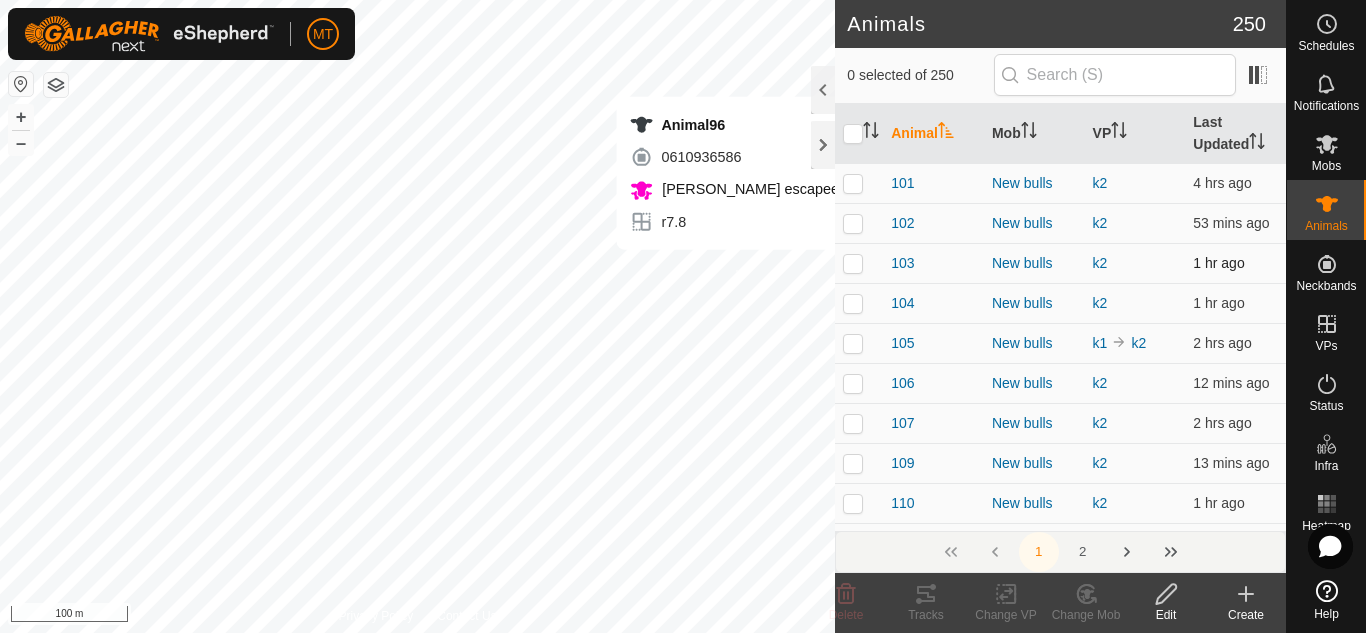 click on "Animal96
0610936586
[PERSON_NAME] escapee
r7.8 + – ⇧ i 100 m" at bounding box center [417, 316] 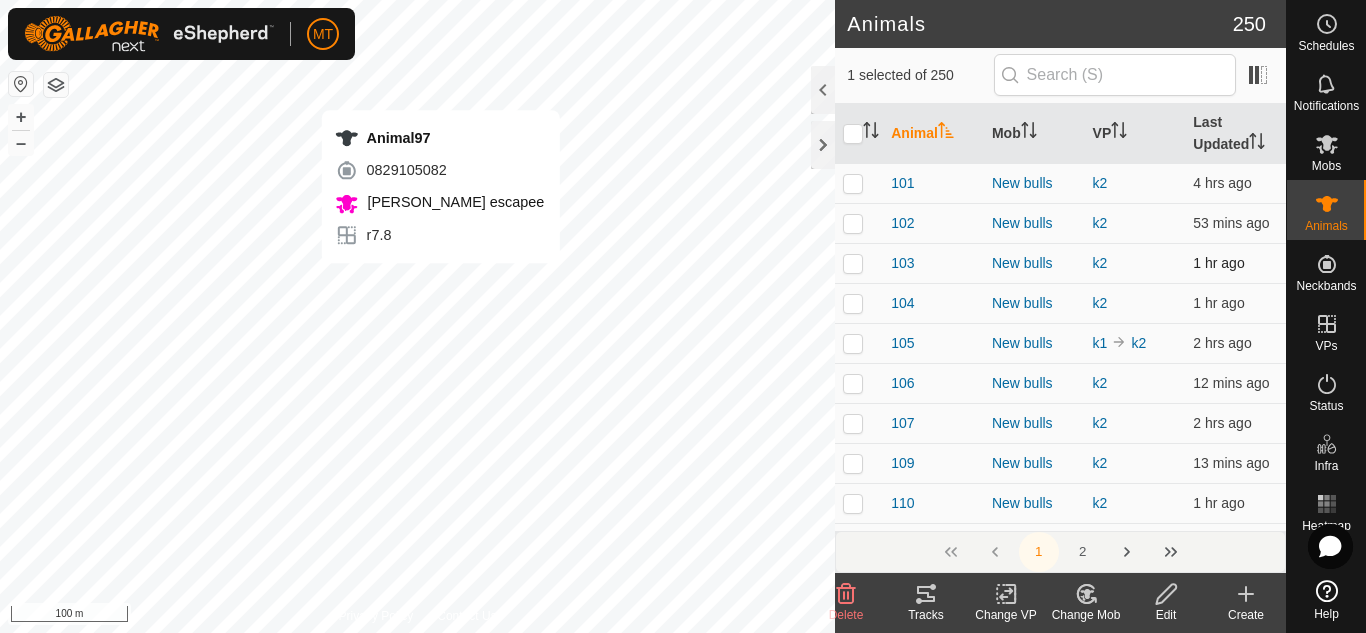click on "Animal97
0829105082
[PERSON_NAME] escapee
r7.8 + – ⇧ i 100 m" at bounding box center (417, 316) 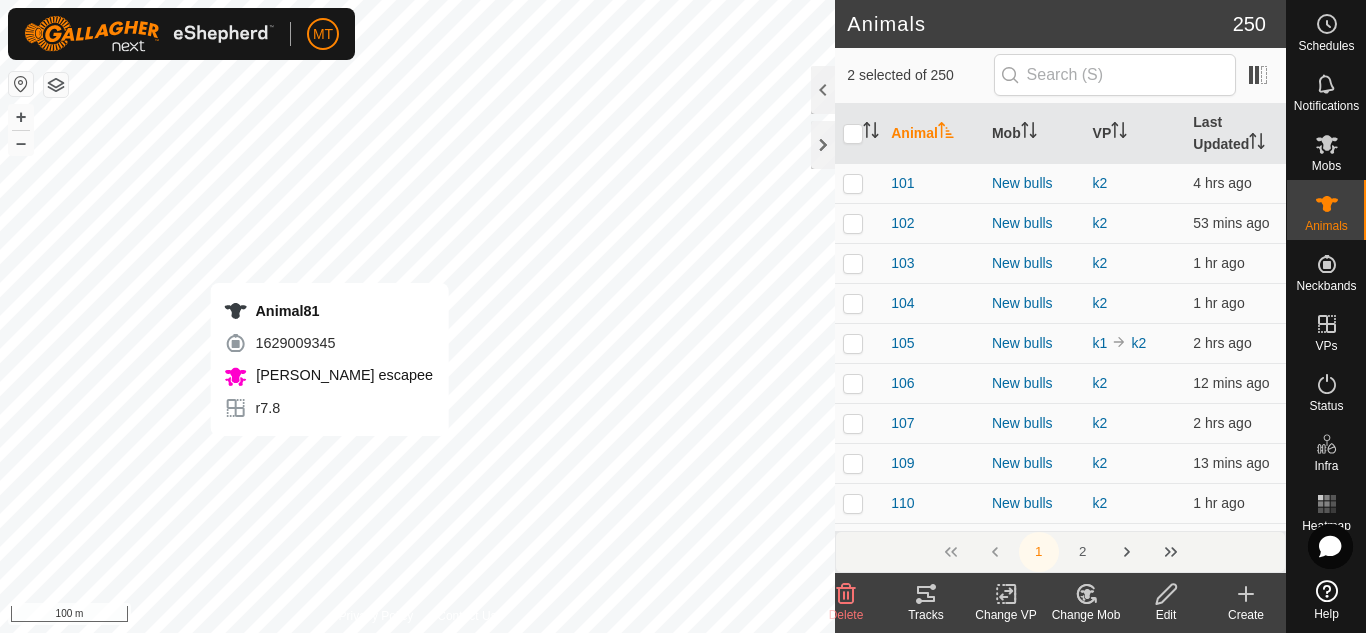 click on "Animal81
1629009345
[PERSON_NAME] escapee
r7.8 + – ⇧ i 100 m" at bounding box center (417, 316) 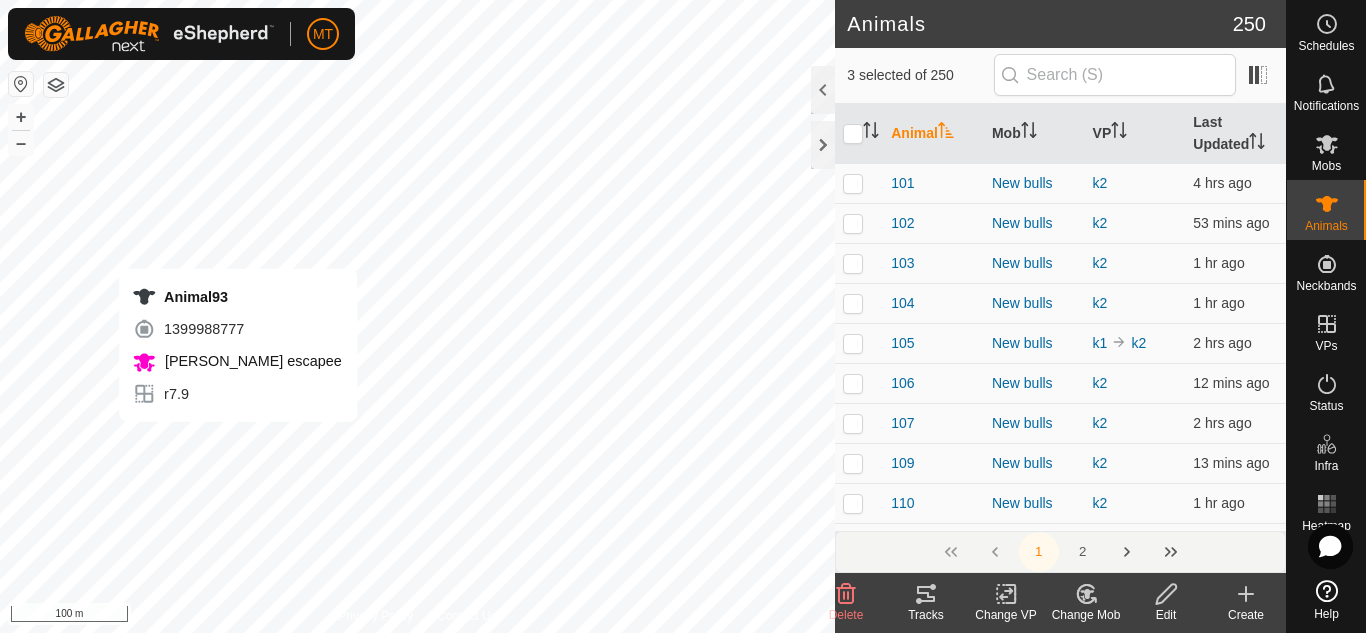 click on "Animal93
1399988777
[PERSON_NAME] escapee
r7.9 + – ⇧ i 100 m" at bounding box center [417, 316] 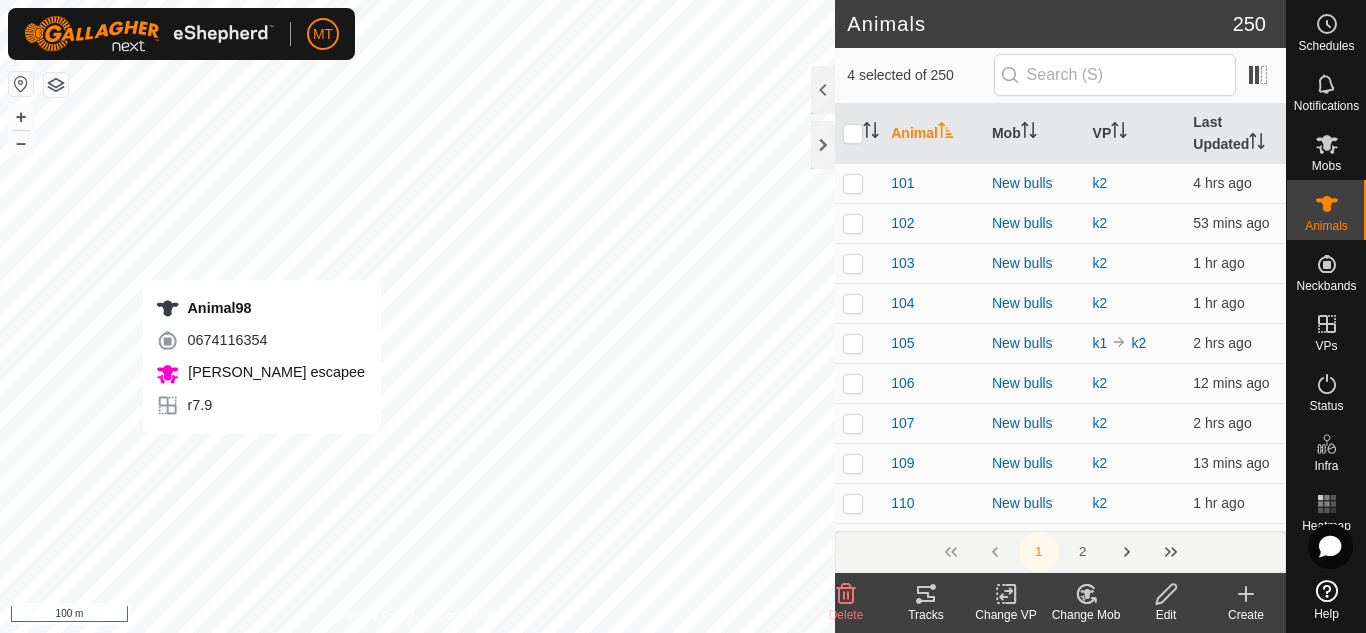 click on "Animal98
0674116354
[PERSON_NAME] escapee
r7.9 + – ⇧ i 100 m" at bounding box center [417, 316] 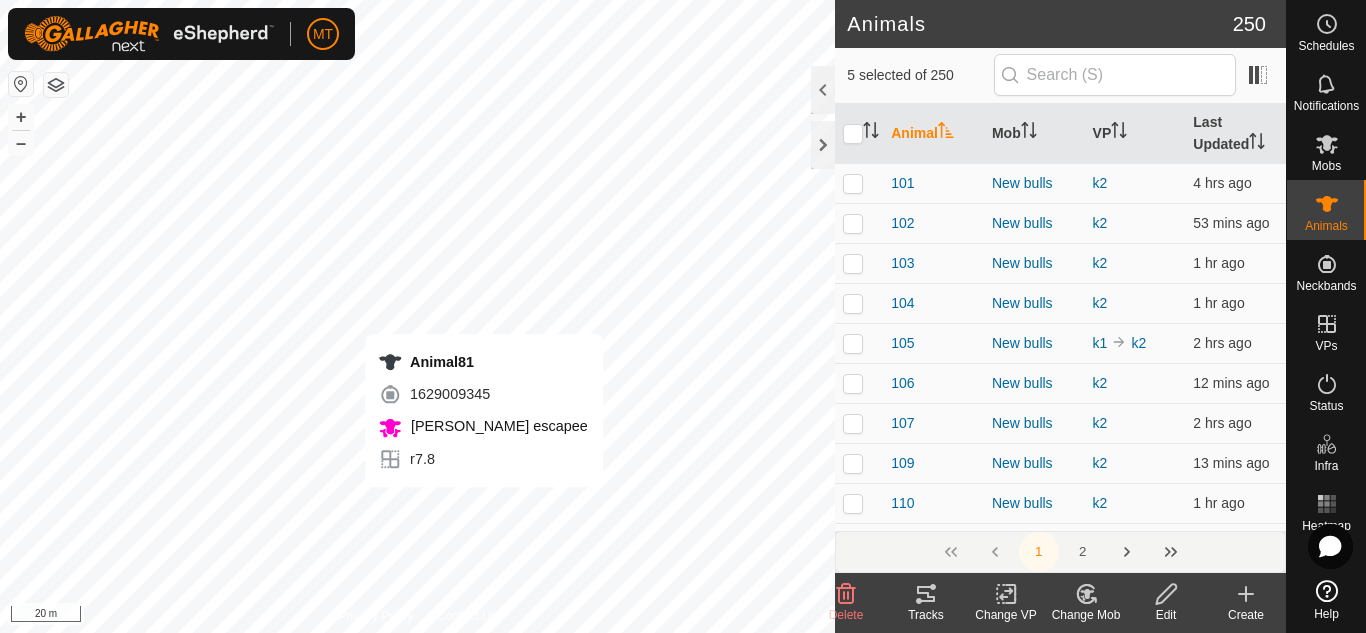 click on "Animal81
1629009345
[PERSON_NAME] escapee
r7.8 + – ⇧ i 20 m" at bounding box center (417, 316) 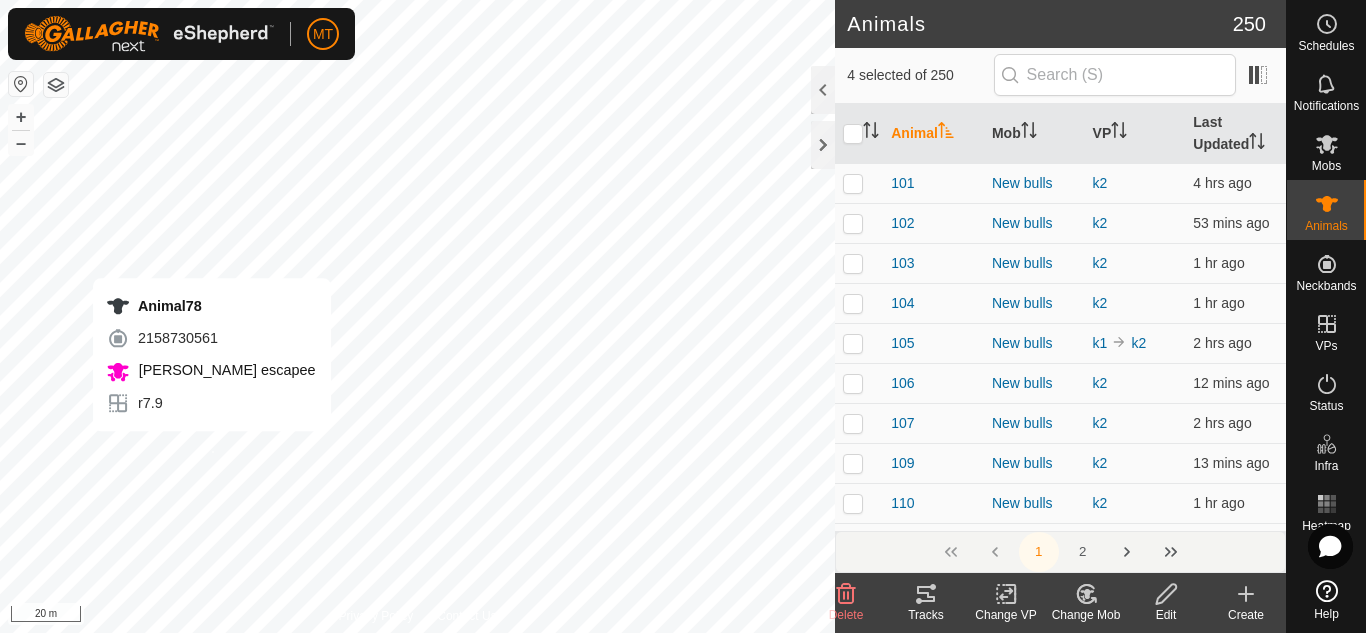 click on "Animal78
2158730561
[PERSON_NAME] escapee
r7.9 + – ⇧ i 20 m" at bounding box center [417, 316] 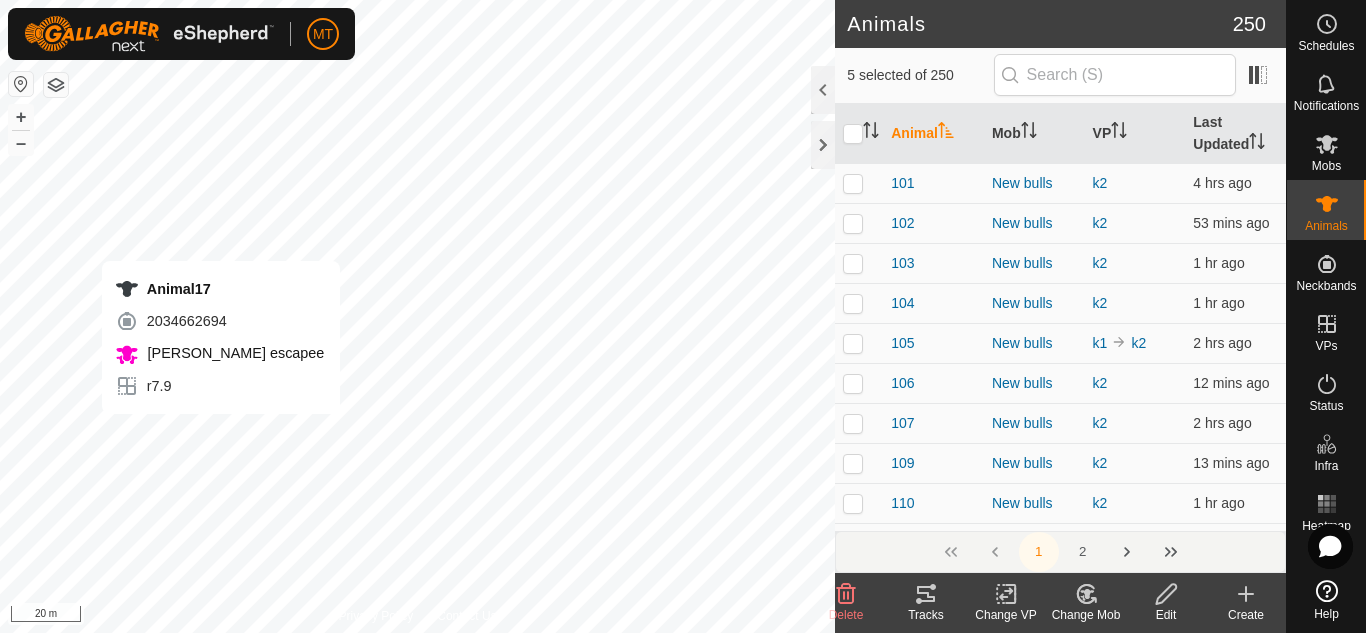 click on "Animal17
2034662694
[PERSON_NAME] escapee
r7.9 + – ⇧ i 20 m" at bounding box center [417, 316] 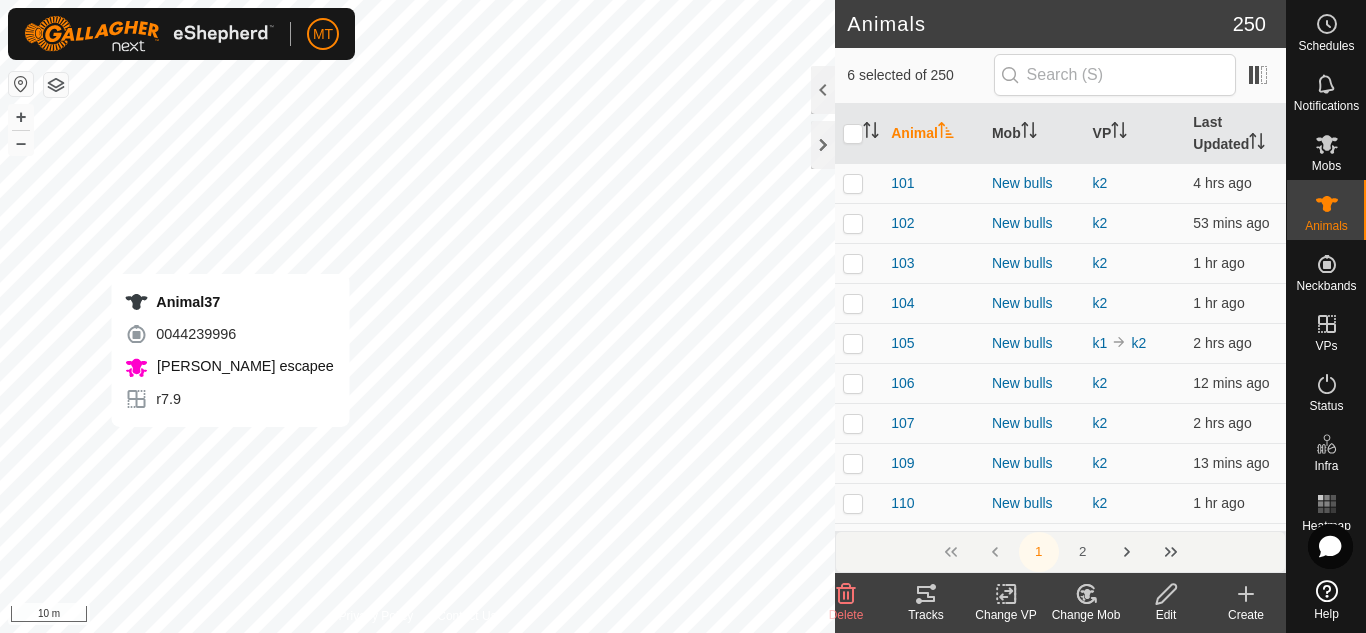 click on "Animal37
0044239996
[PERSON_NAME] escapee
r7.9 + – ⇧ i 10 m" at bounding box center (417, 316) 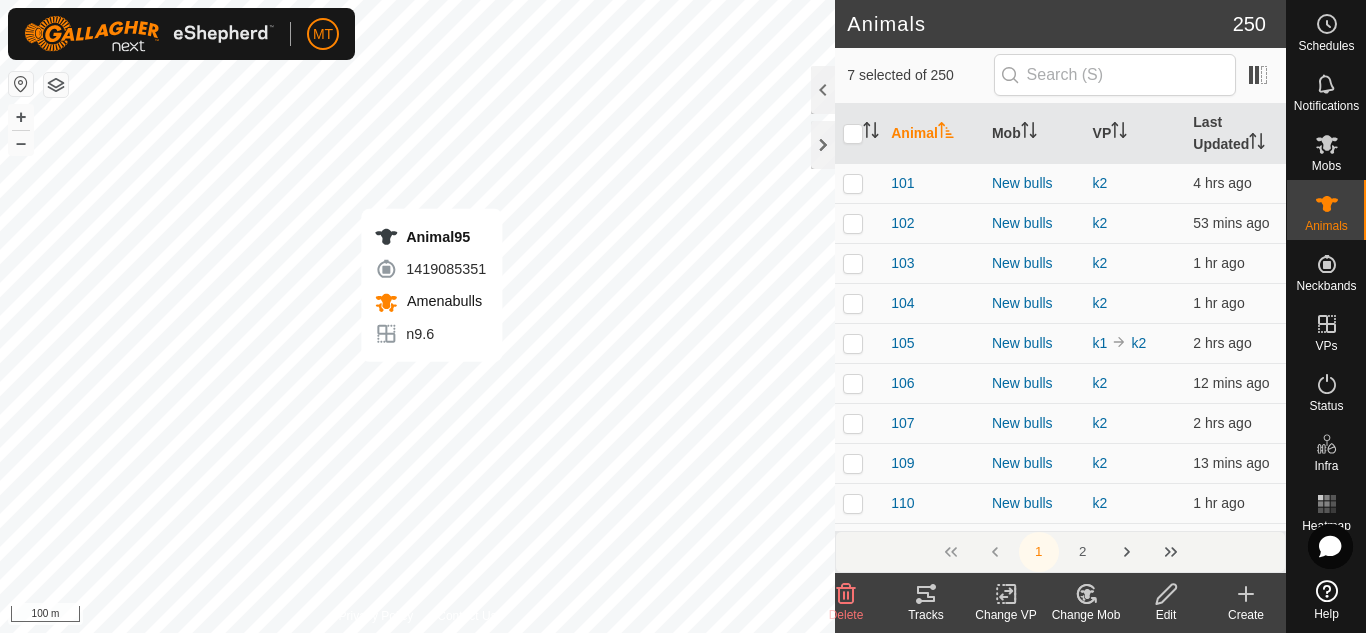 click on "Animal95
1419085351
Amenabulls
n9.6 + – ⇧ i 100 m" at bounding box center [417, 316] 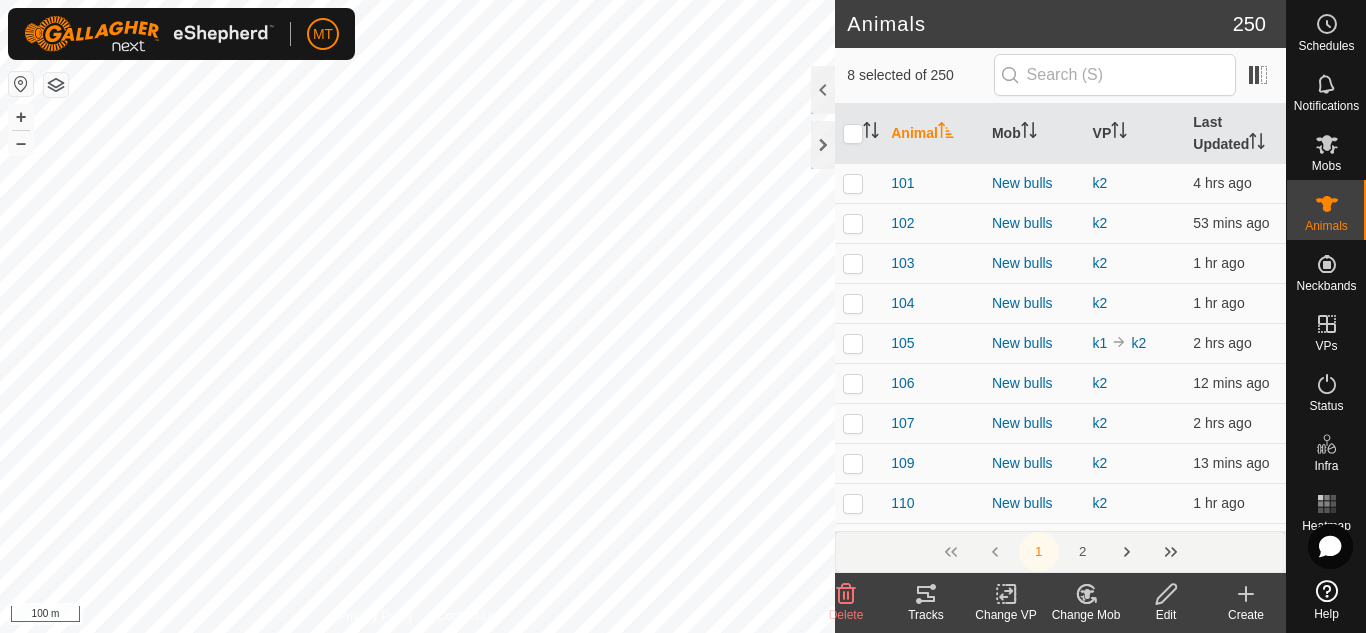 click 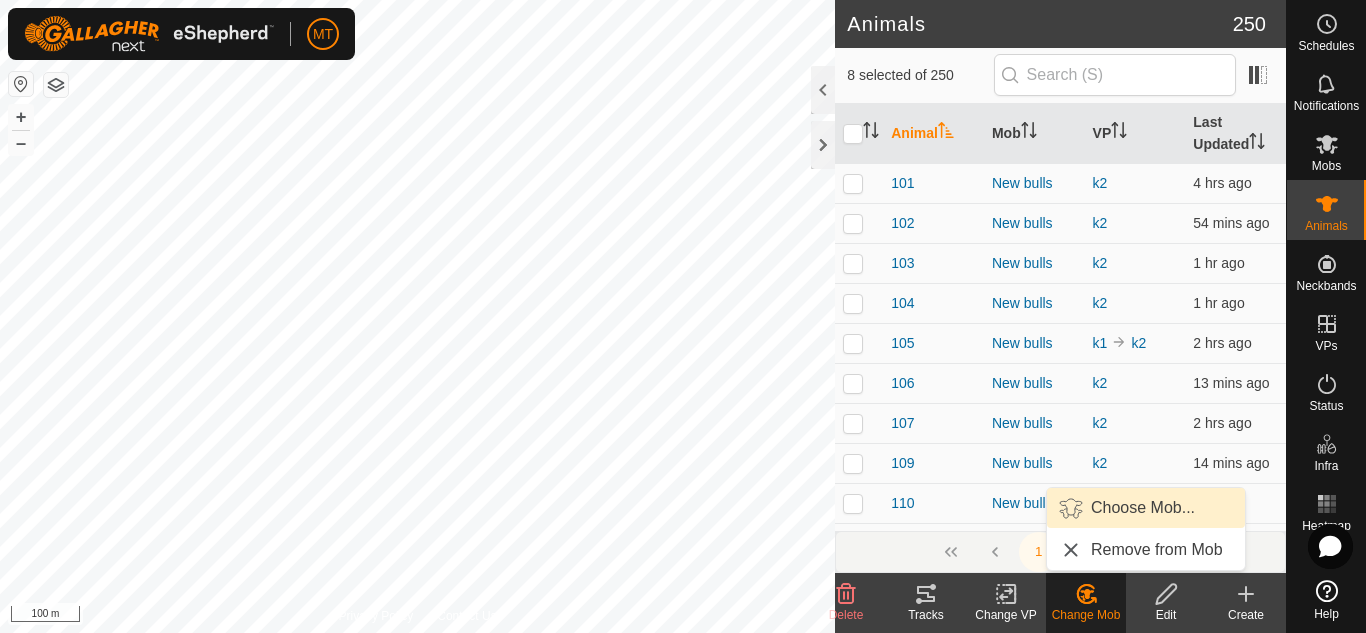 click on "Choose Mob..." at bounding box center [1146, 508] 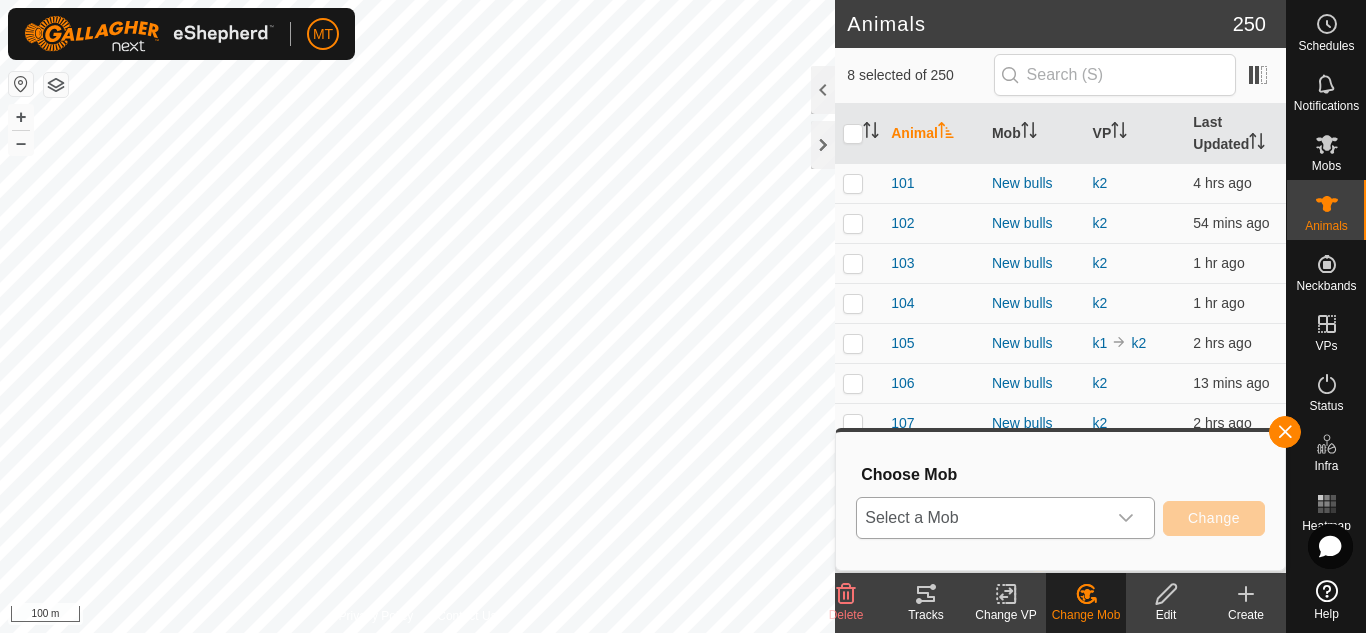 click on "Select a Mob" at bounding box center (981, 518) 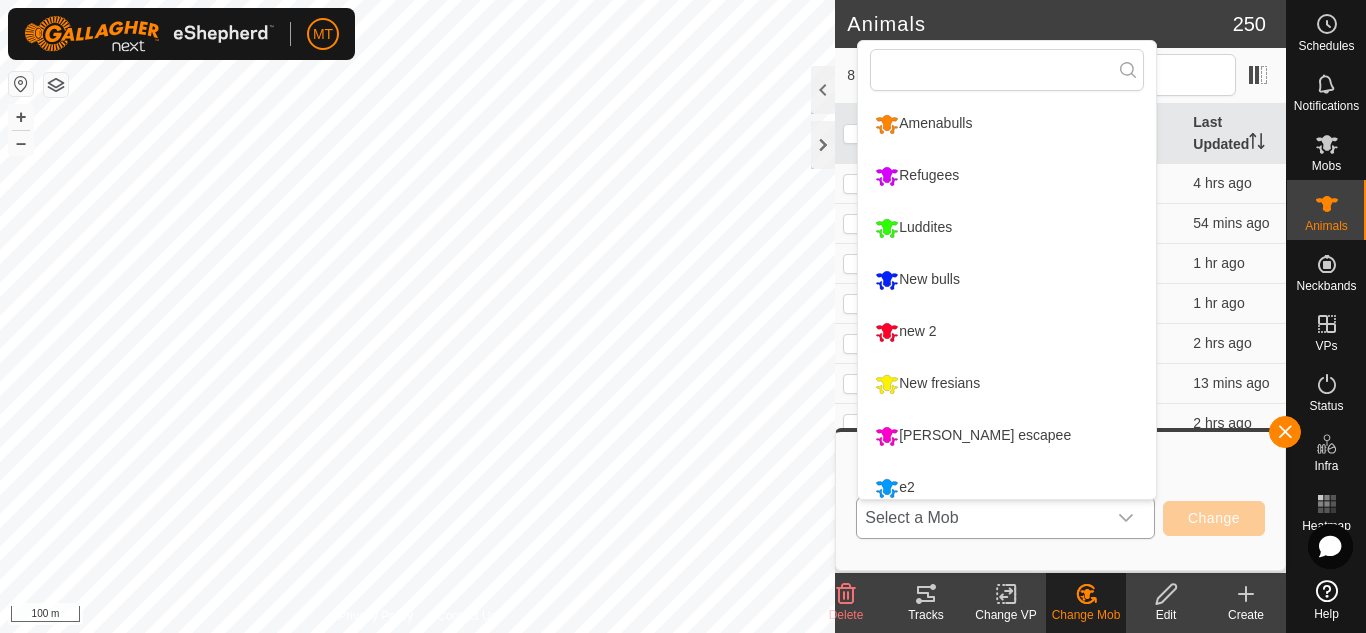 scroll, scrollTop: 14, scrollLeft: 0, axis: vertical 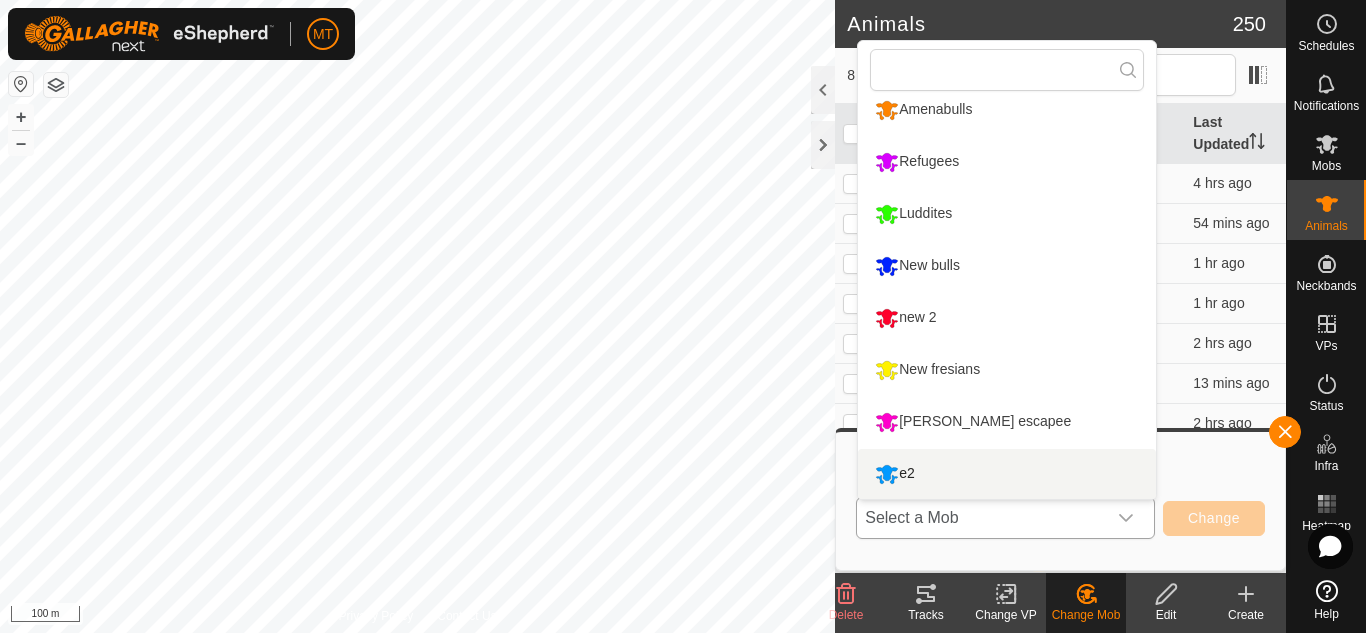 click on "e2" at bounding box center [1007, 474] 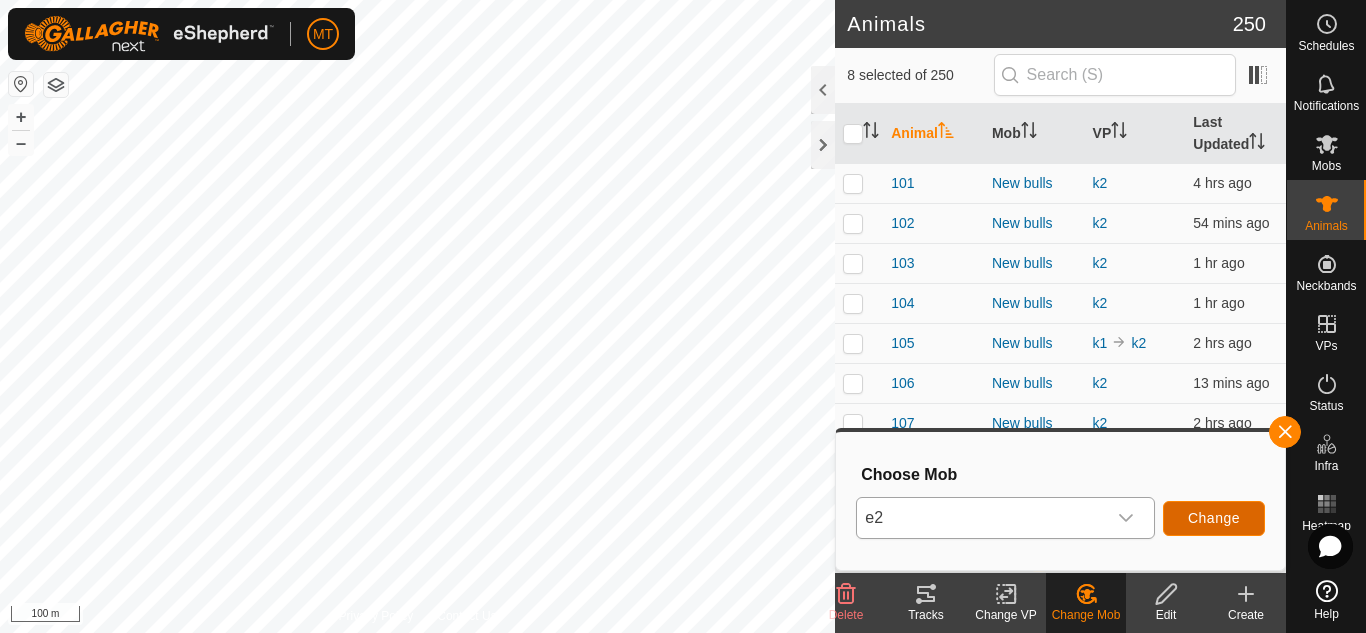 click on "Change" at bounding box center (1214, 518) 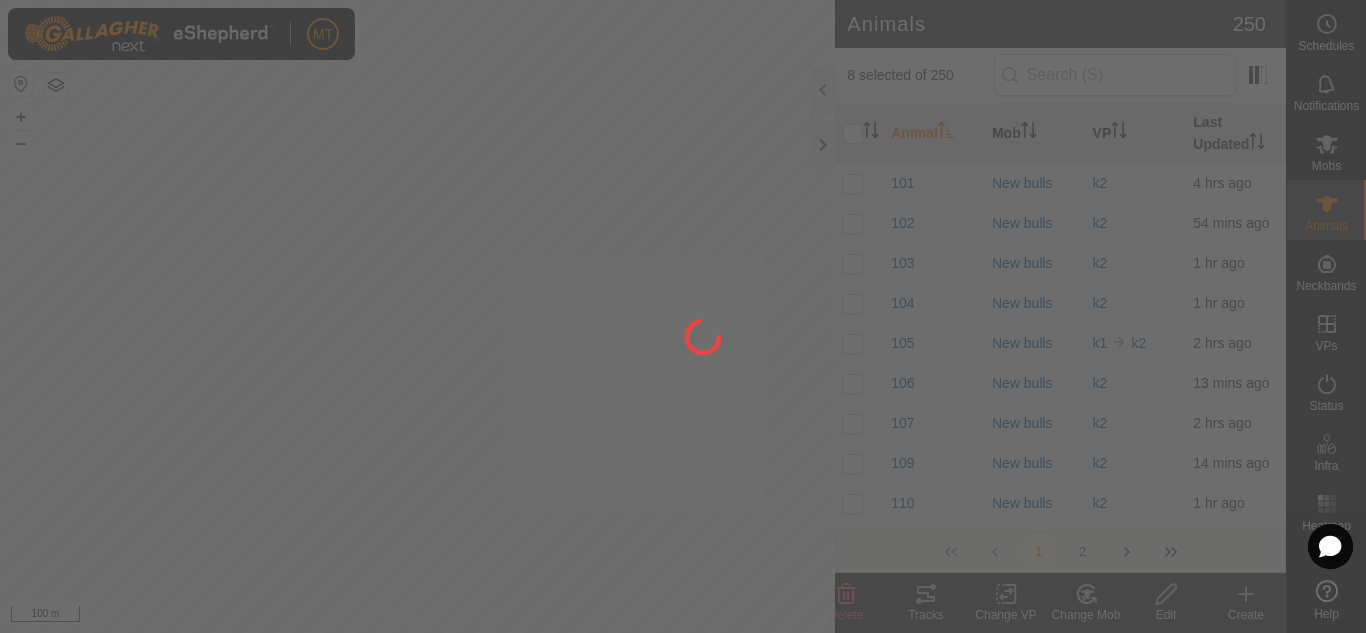 checkbox on "false" 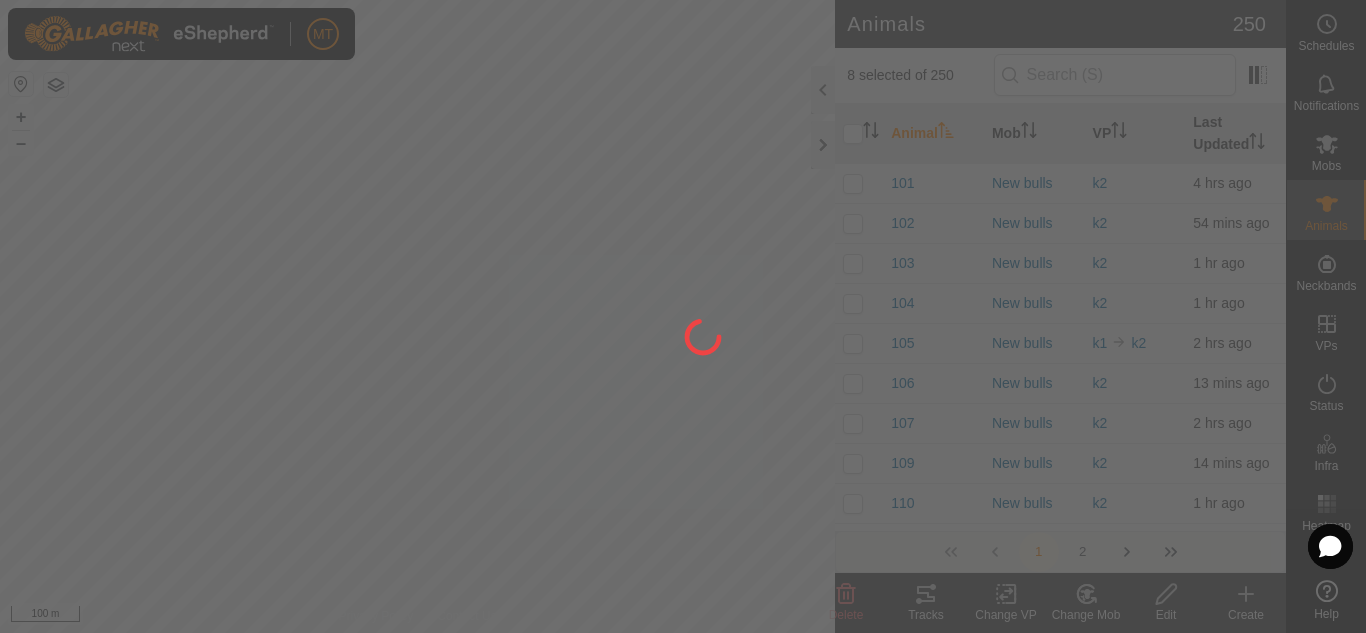 checkbox on "false" 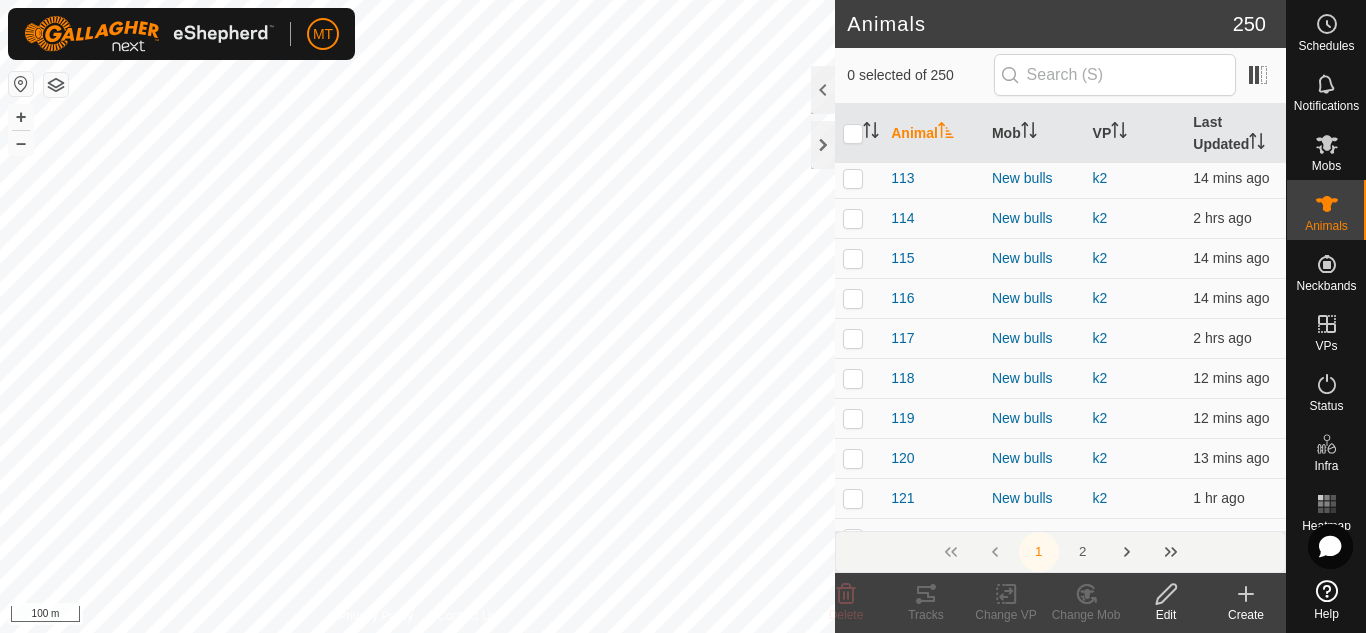 scroll, scrollTop: 0, scrollLeft: 0, axis: both 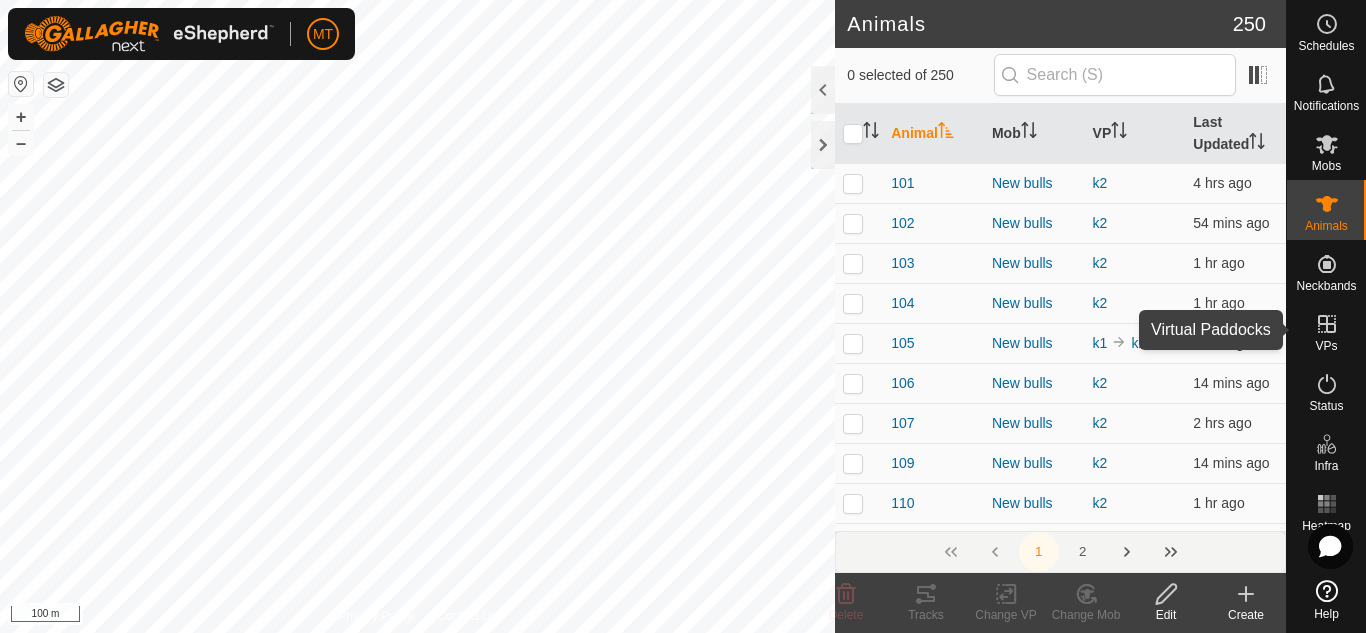 click 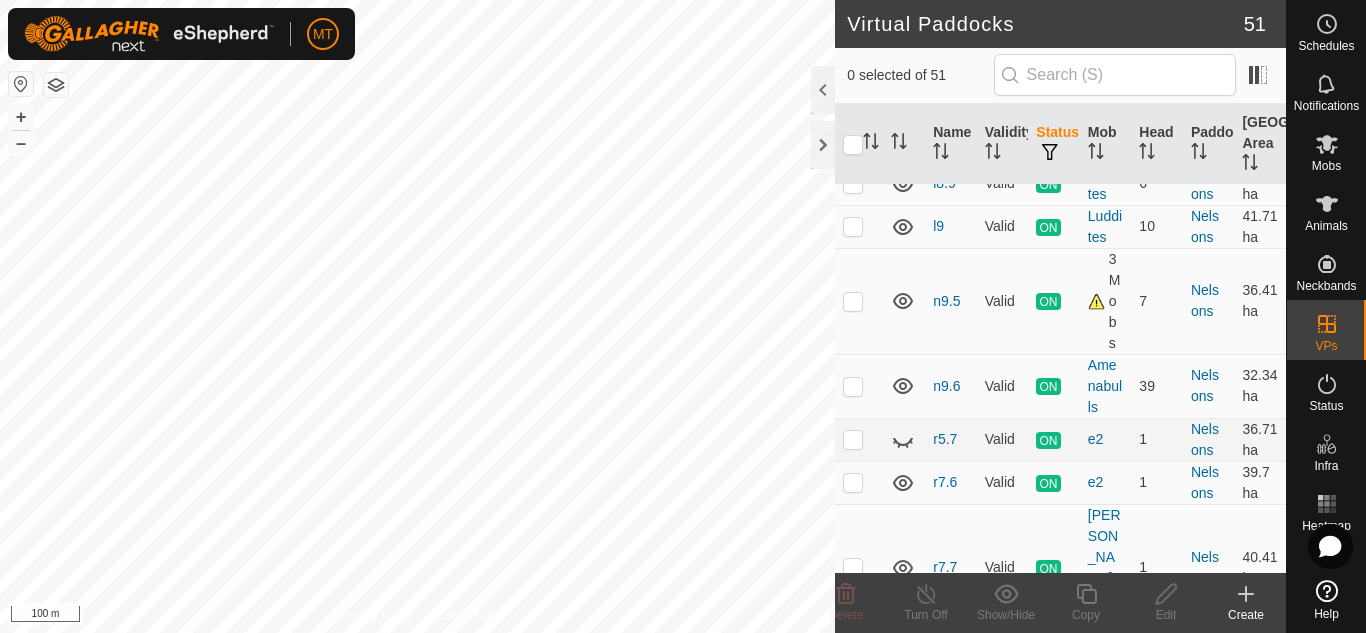 scroll, scrollTop: 1442, scrollLeft: 0, axis: vertical 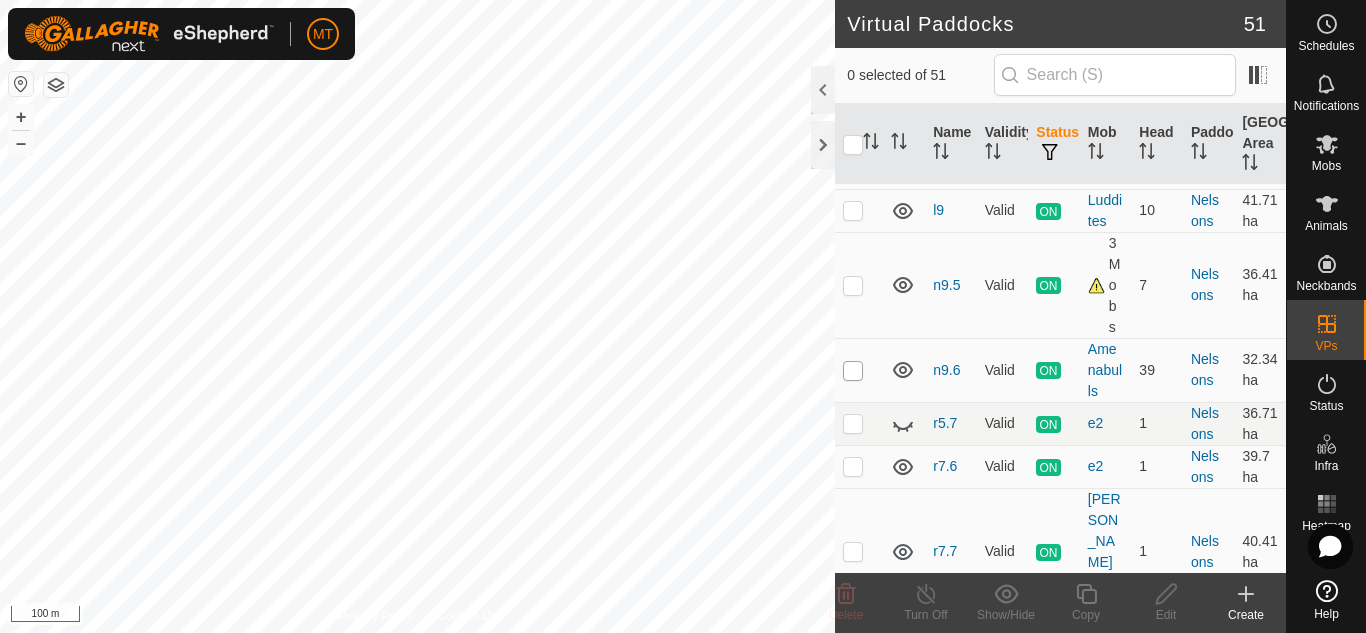 click at bounding box center [853, 371] 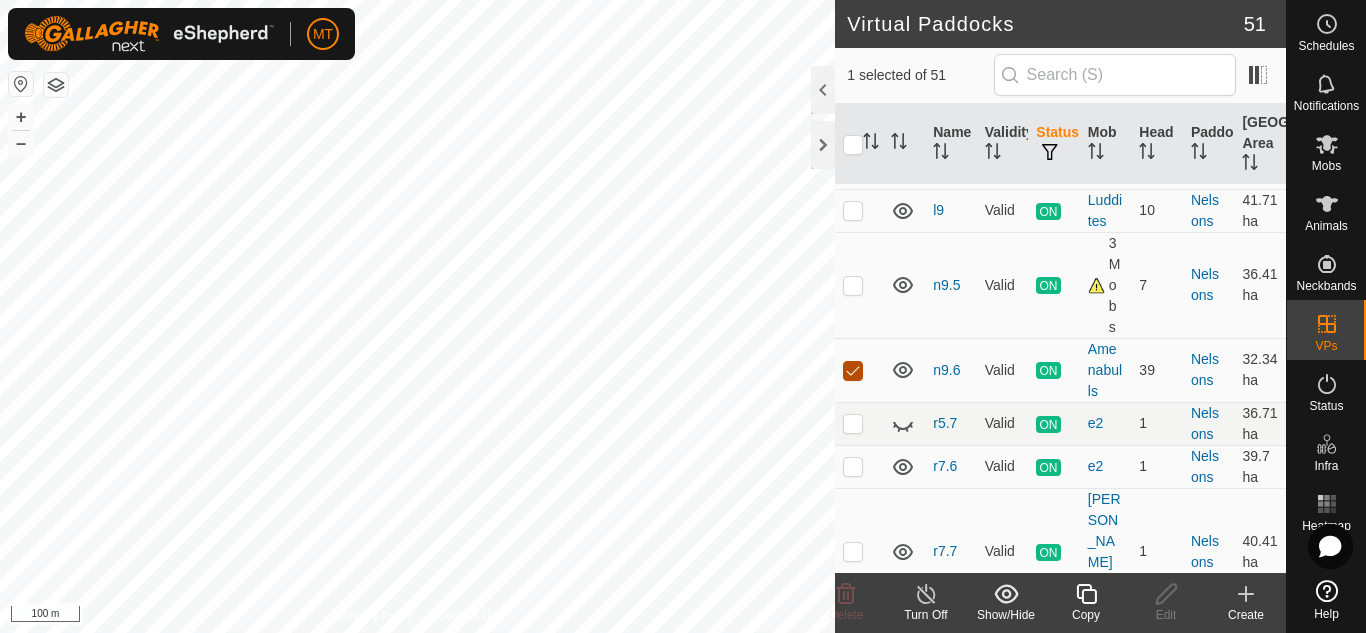 click at bounding box center (853, 371) 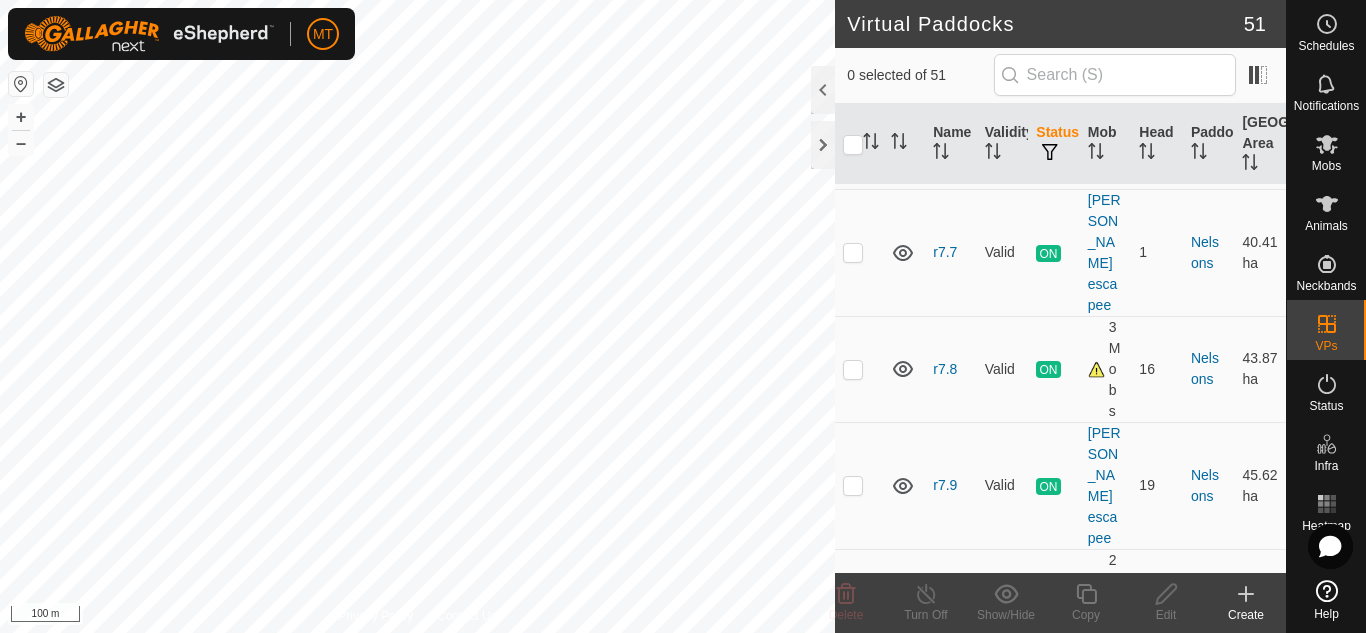 scroll, scrollTop: 1744, scrollLeft: 0, axis: vertical 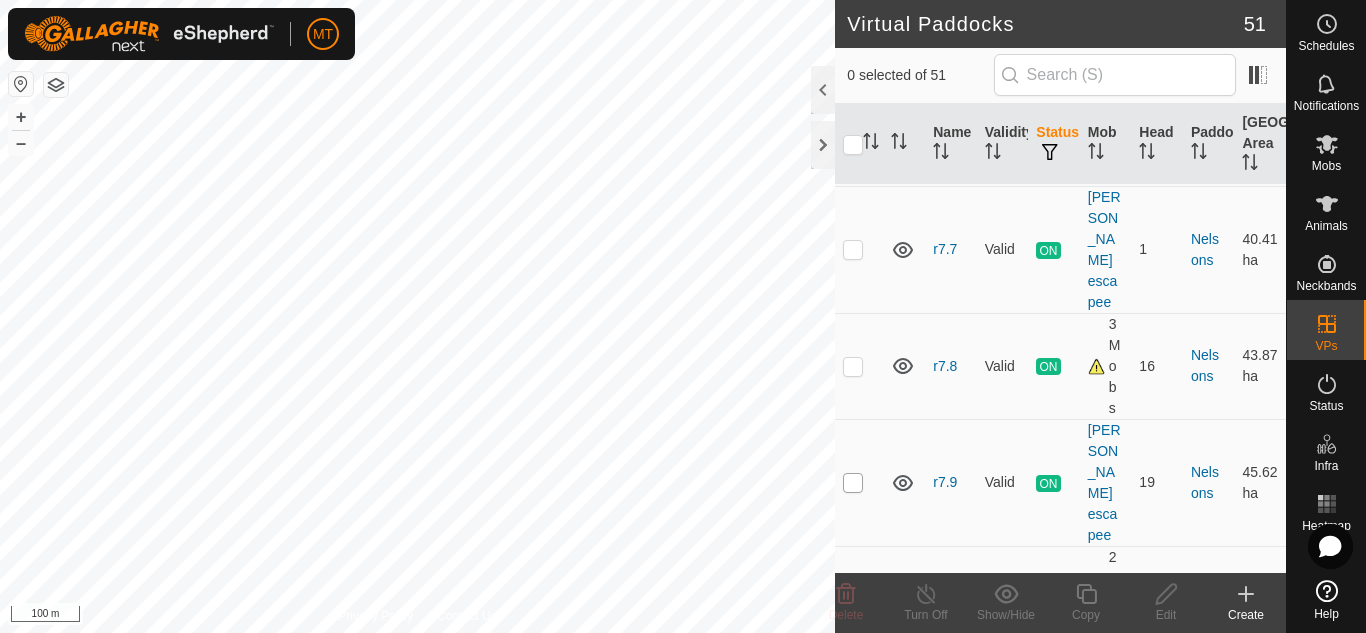 click at bounding box center (853, 483) 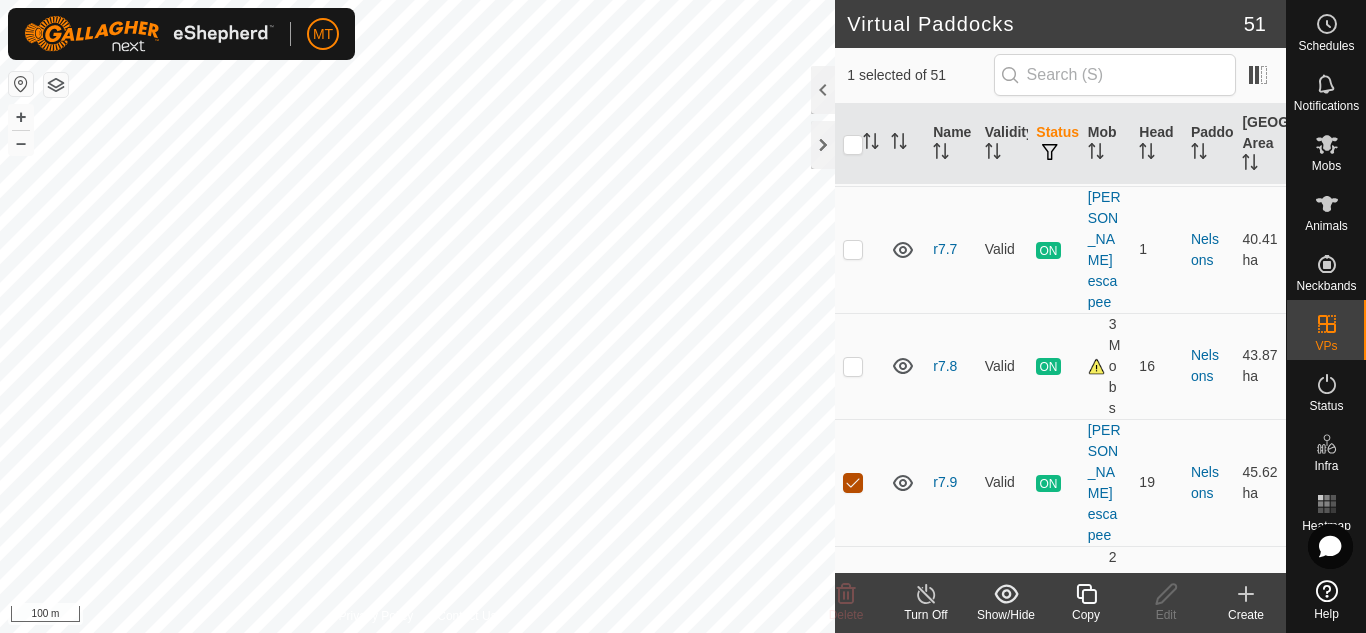 click at bounding box center (853, 483) 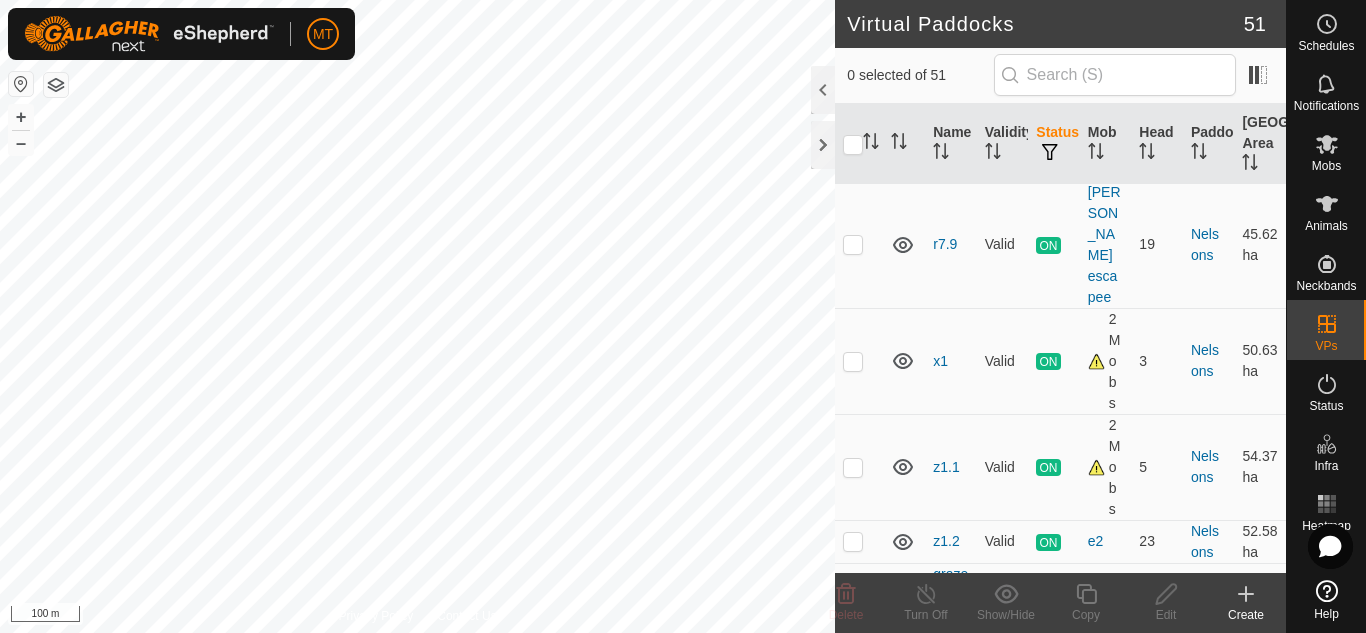 scroll, scrollTop: 1993, scrollLeft: 0, axis: vertical 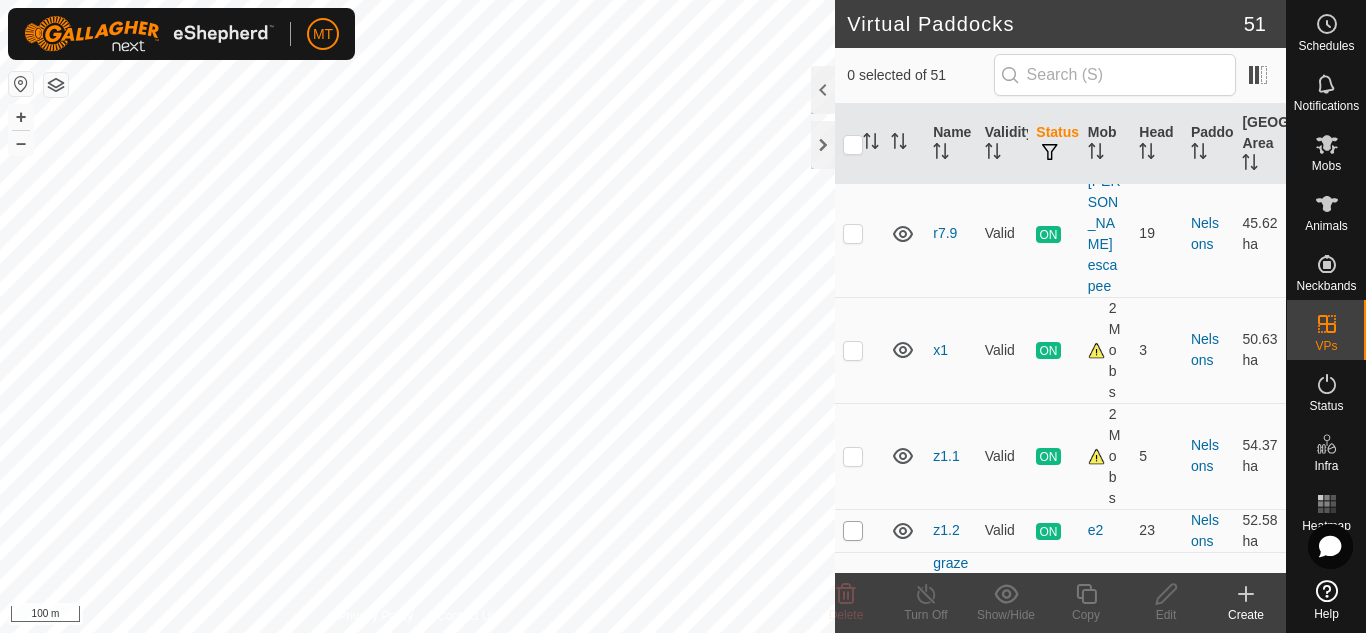 click at bounding box center [853, 531] 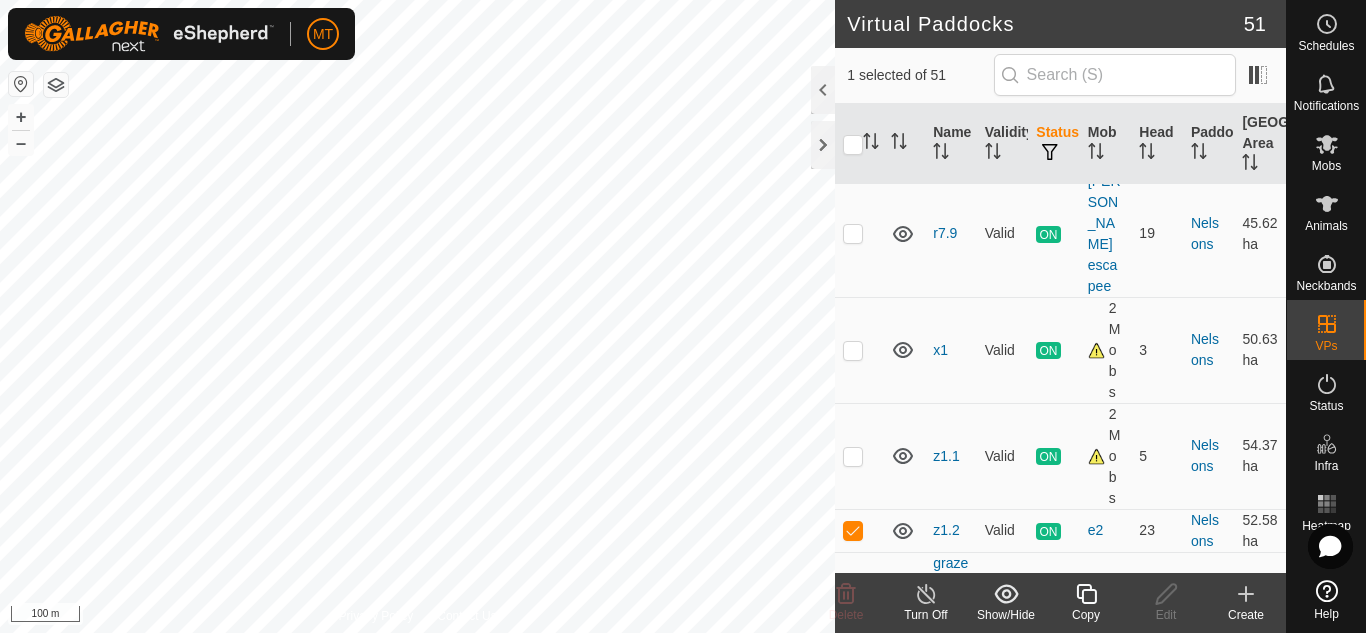 click on "Copy" 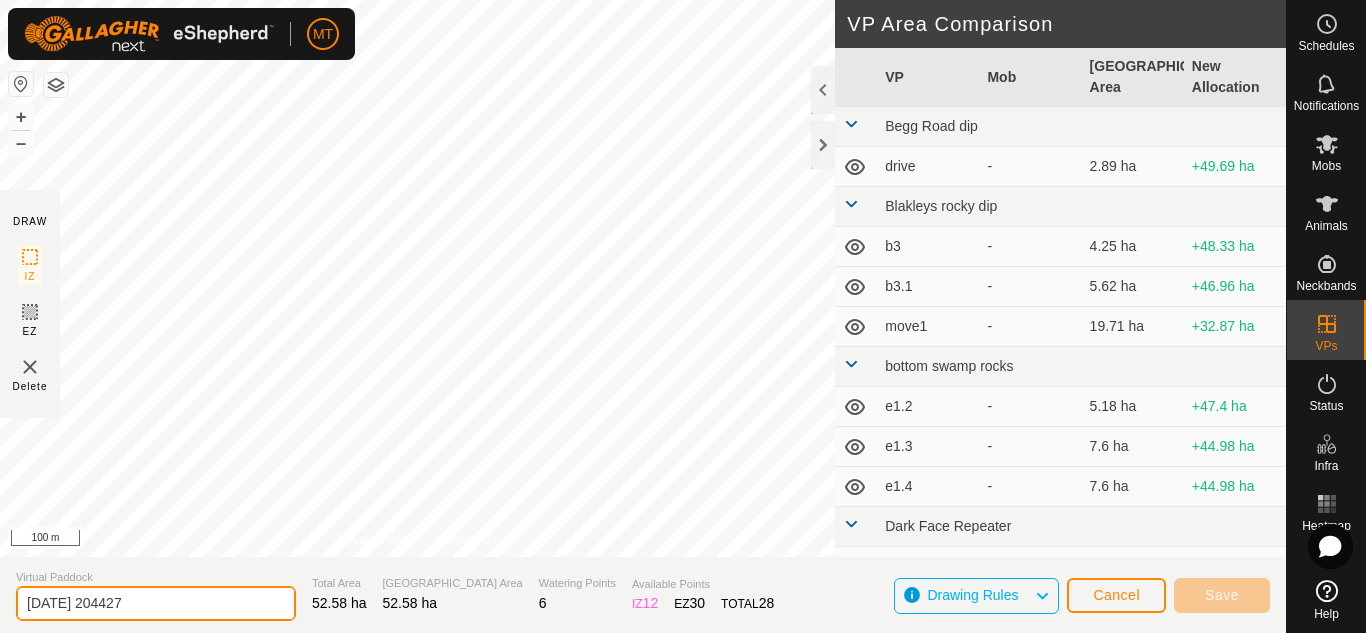 drag, startPoint x: 232, startPoint y: 600, endPoint x: 9, endPoint y: 585, distance: 223.50392 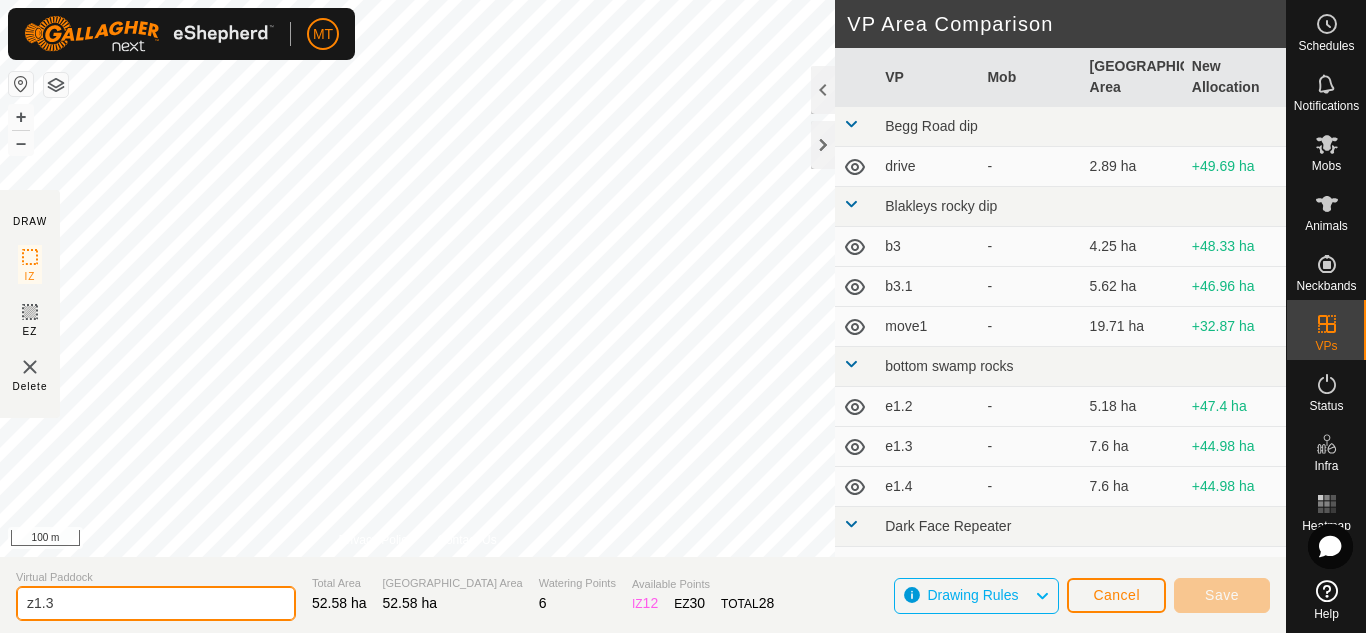 type on "z1.3" 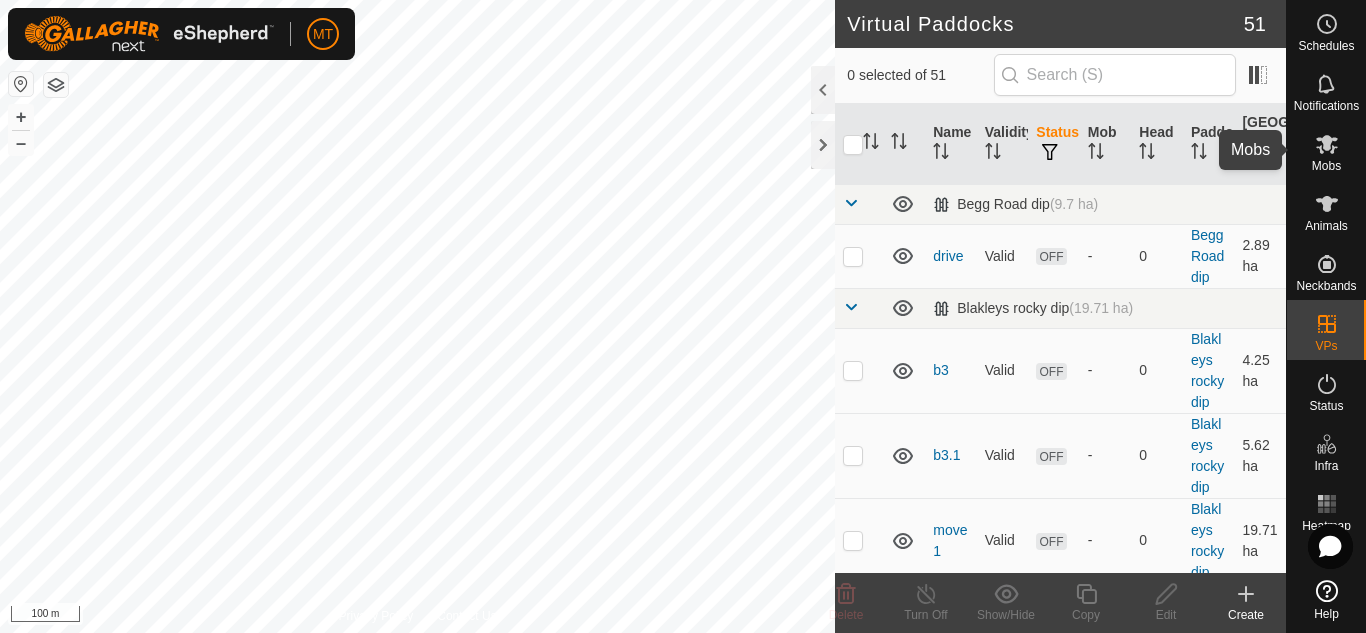 click 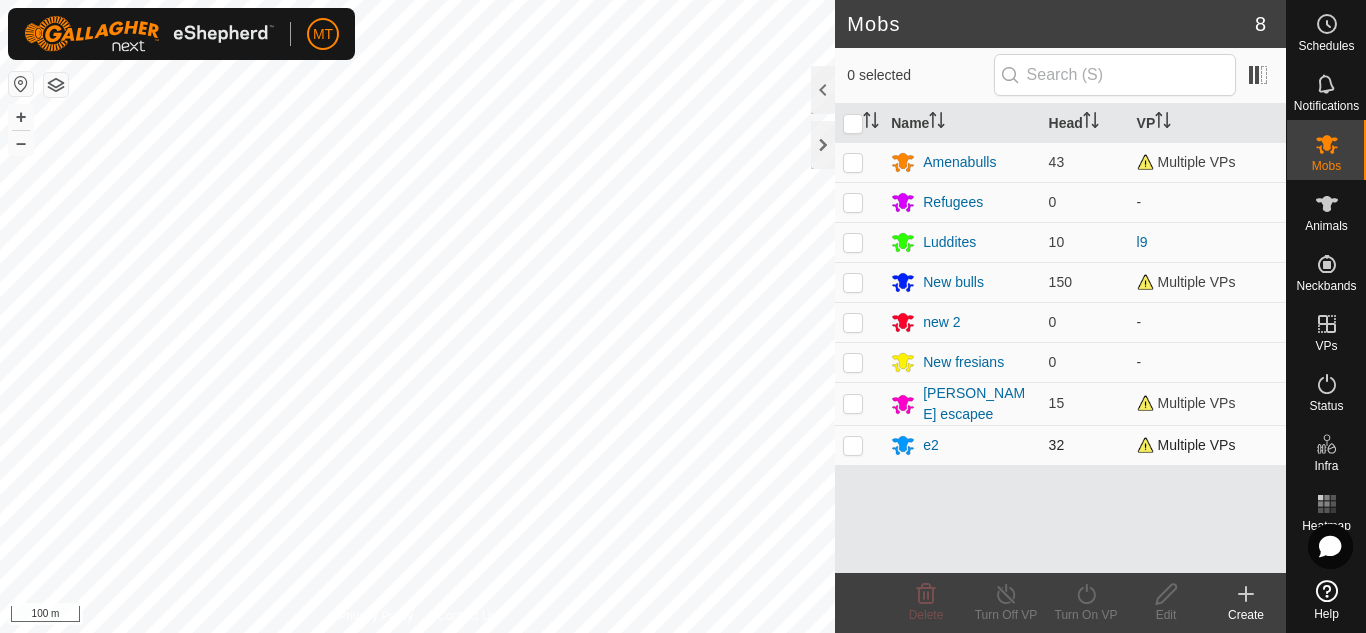 click at bounding box center [853, 445] 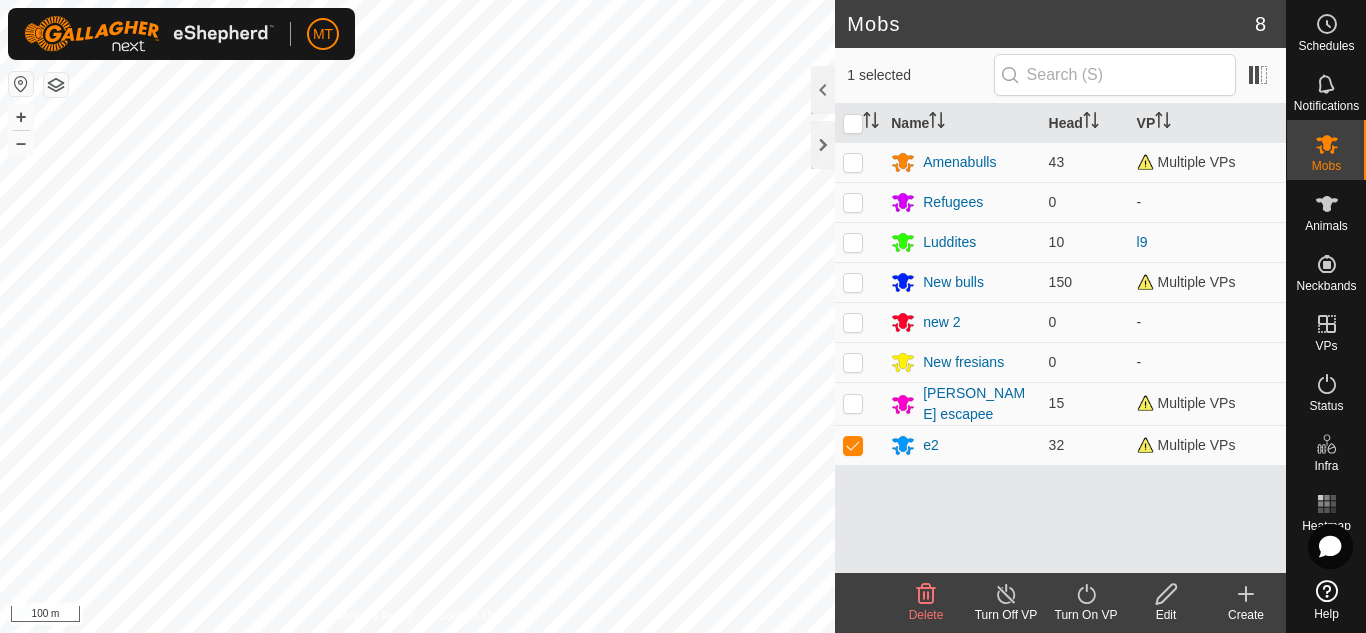 click 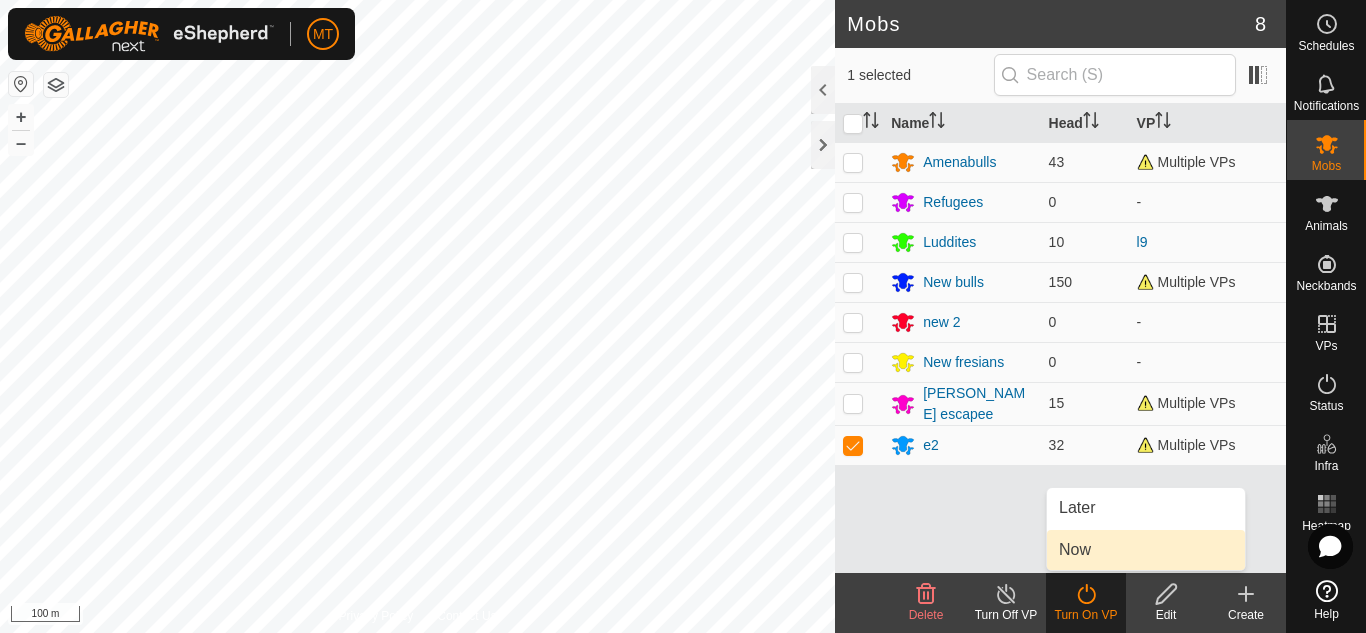 click on "Now" at bounding box center [1146, 550] 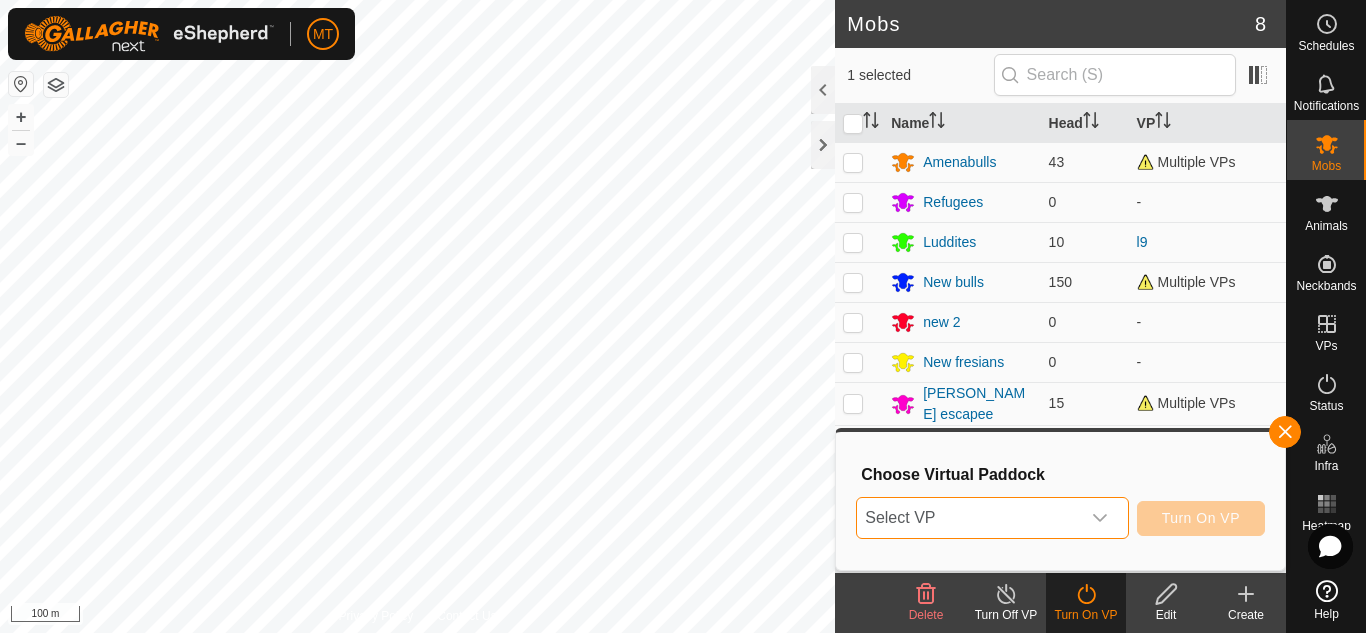 click on "Select VP" at bounding box center (968, 518) 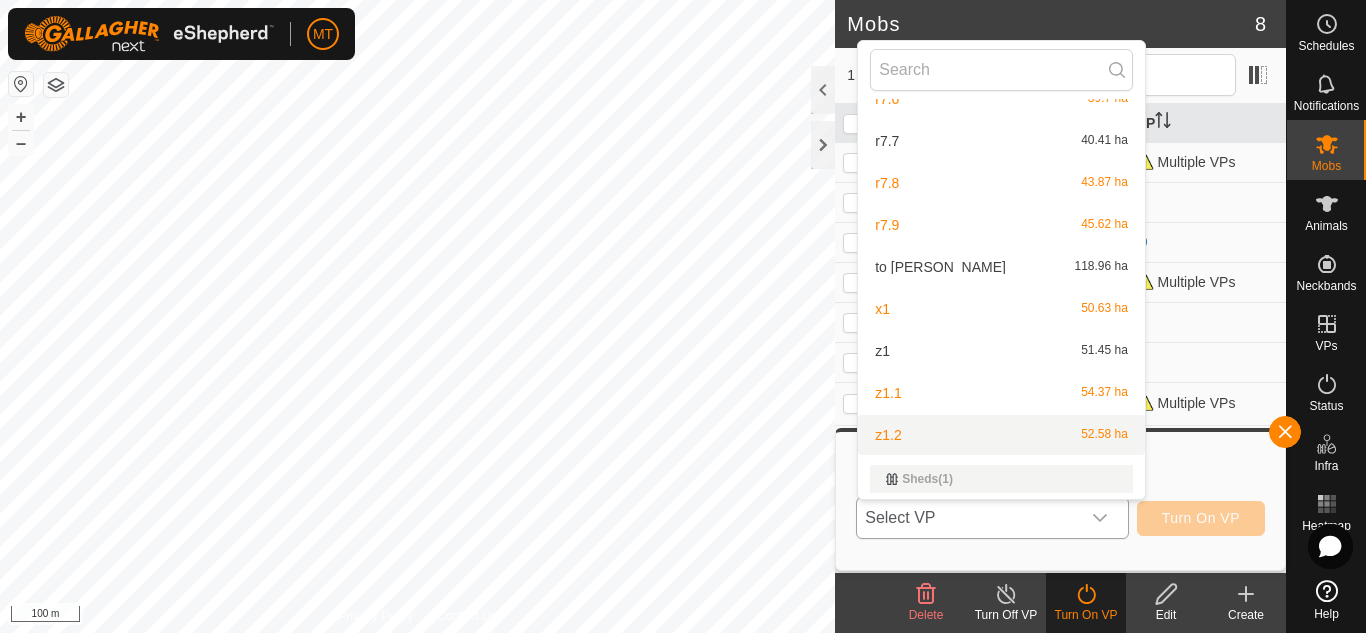 scroll, scrollTop: 1925, scrollLeft: 0, axis: vertical 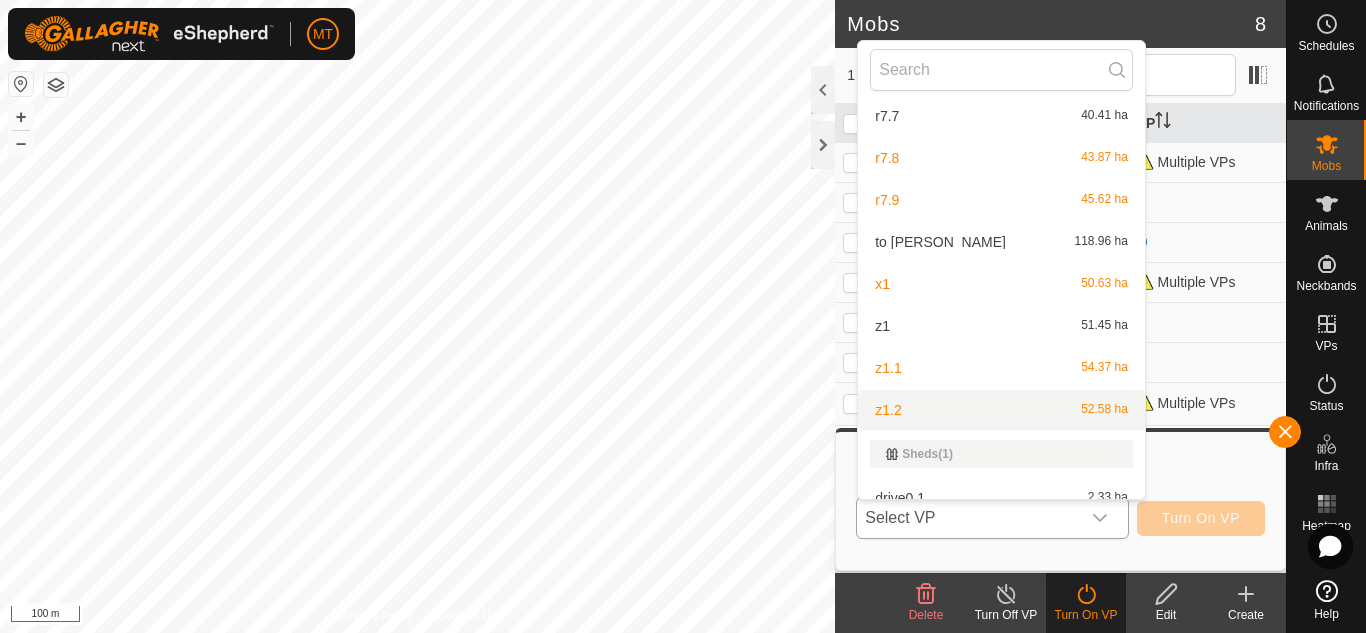 click on "z1.2  52.58 ha" at bounding box center (1001, 410) 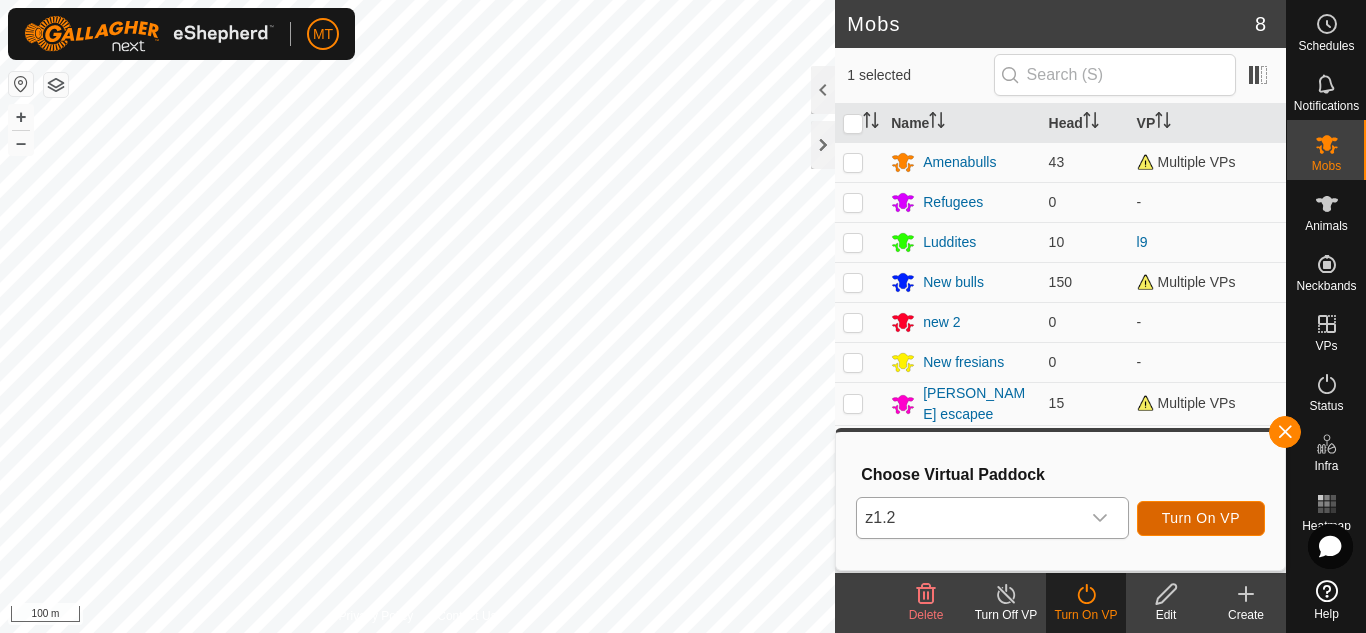 click on "Turn On VP" at bounding box center [1201, 518] 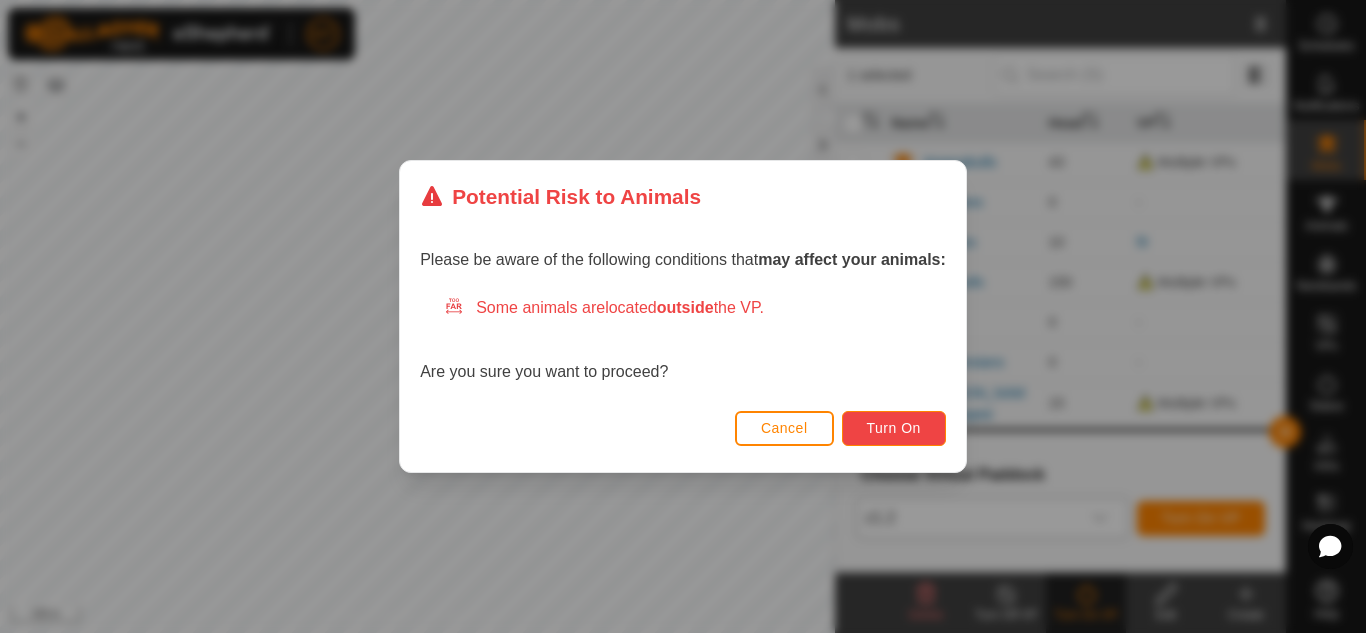 click on "Turn On" at bounding box center [894, 428] 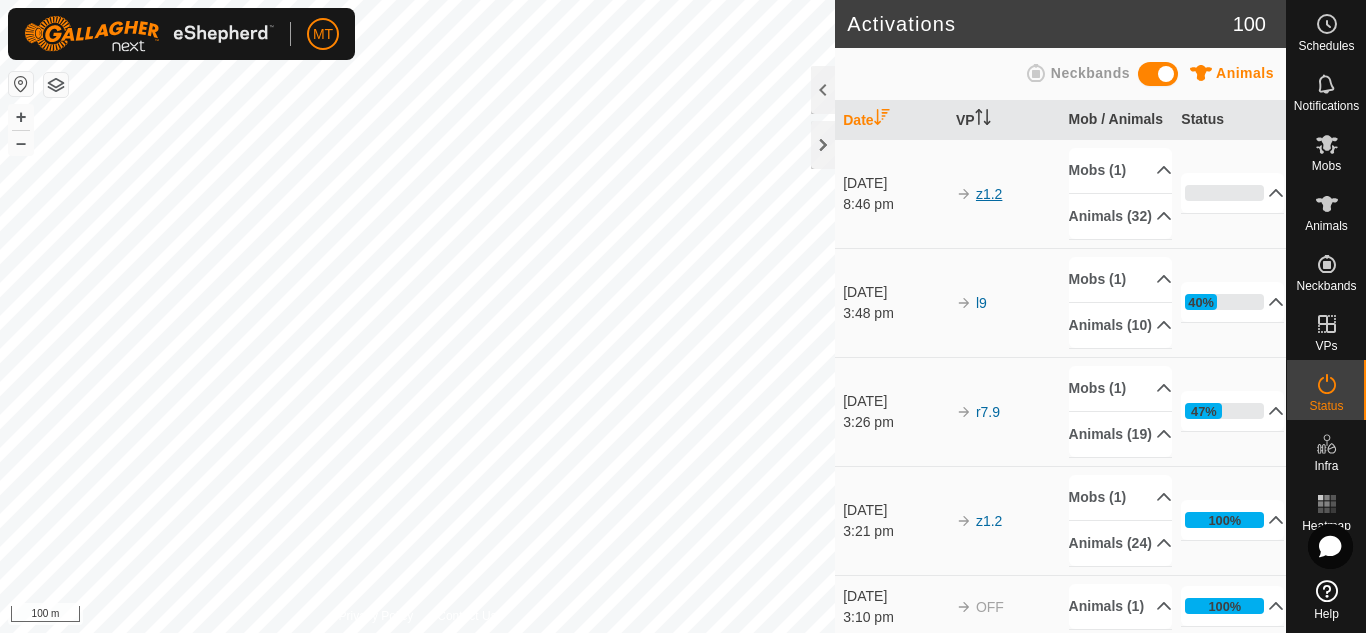 click on "z1.2" at bounding box center (989, 194) 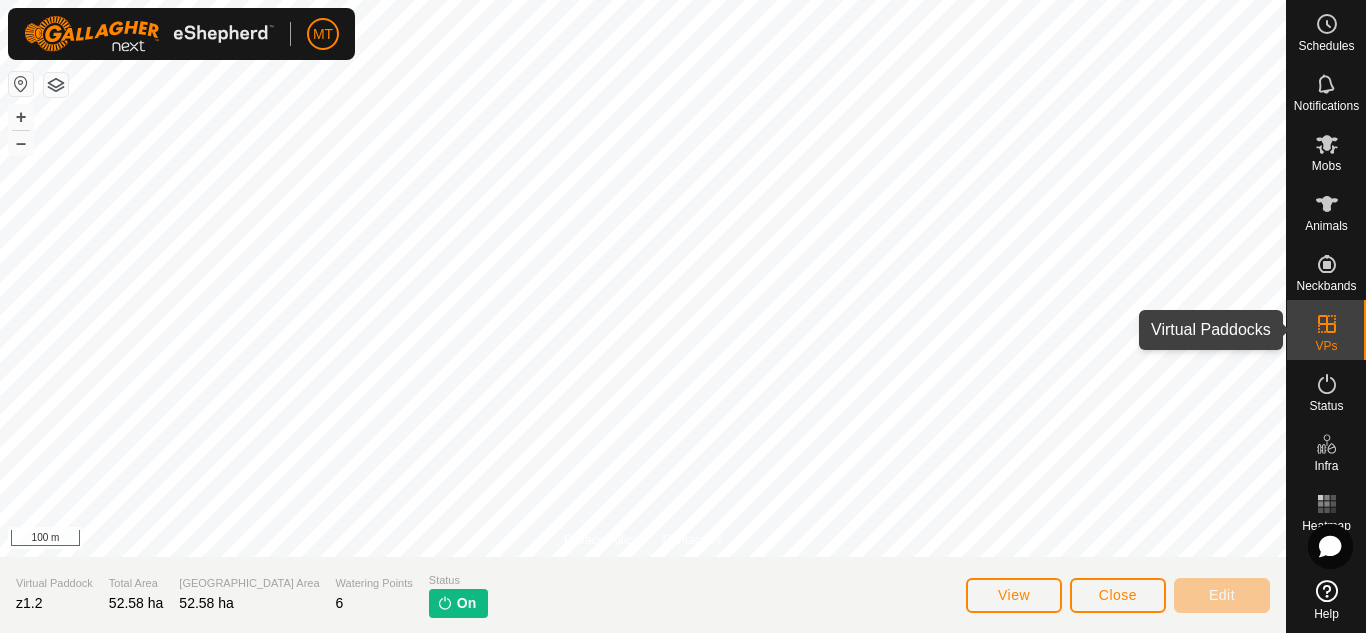 click 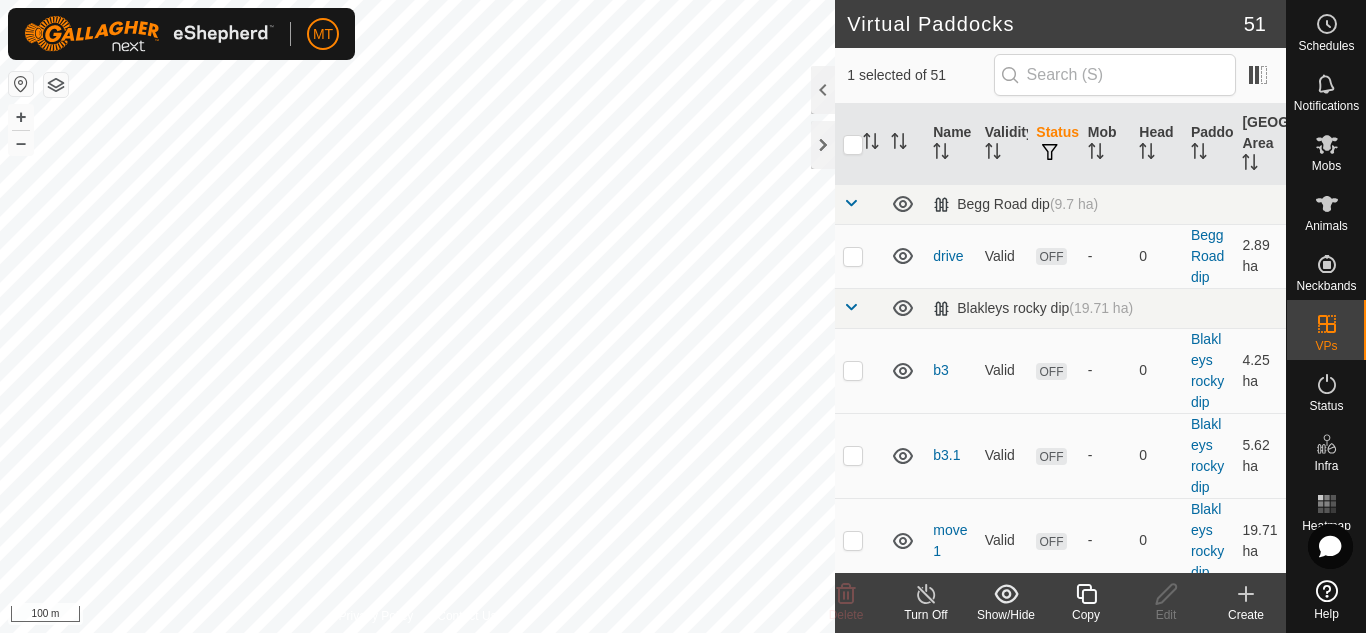 click on "Copy" 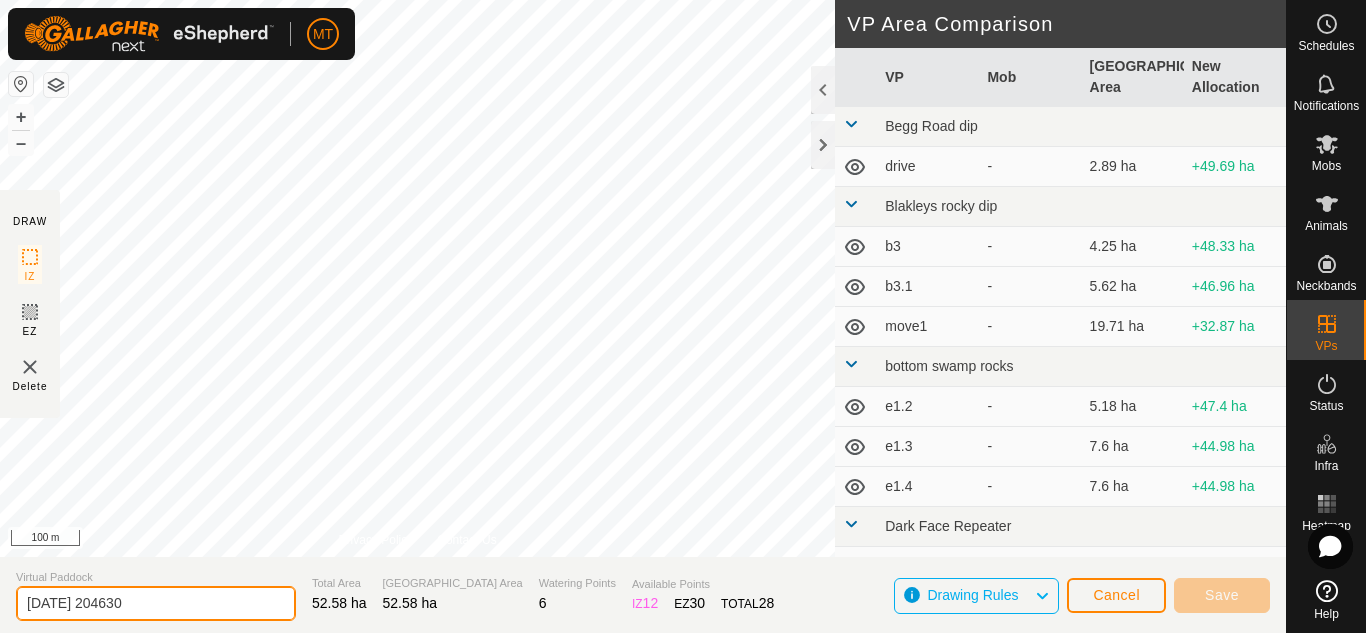 drag, startPoint x: 1081, startPoint y: 610, endPoint x: 17, endPoint y: 608, distance: 1064.0018 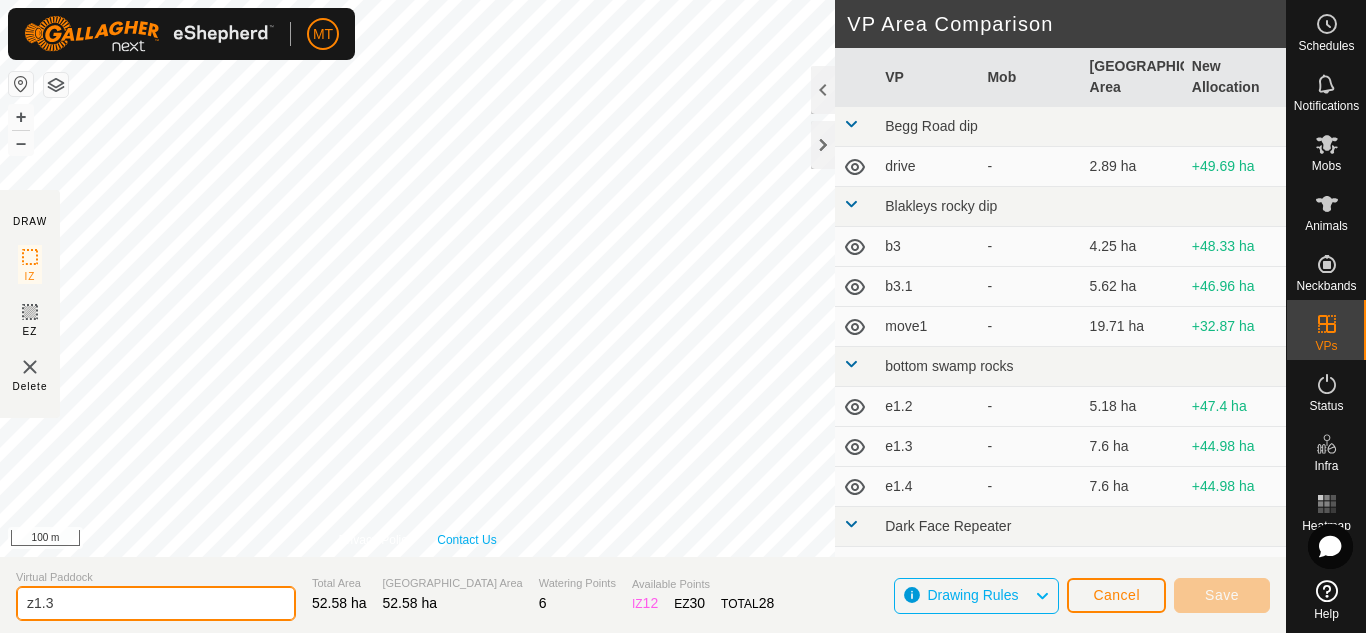type on "z1.3" 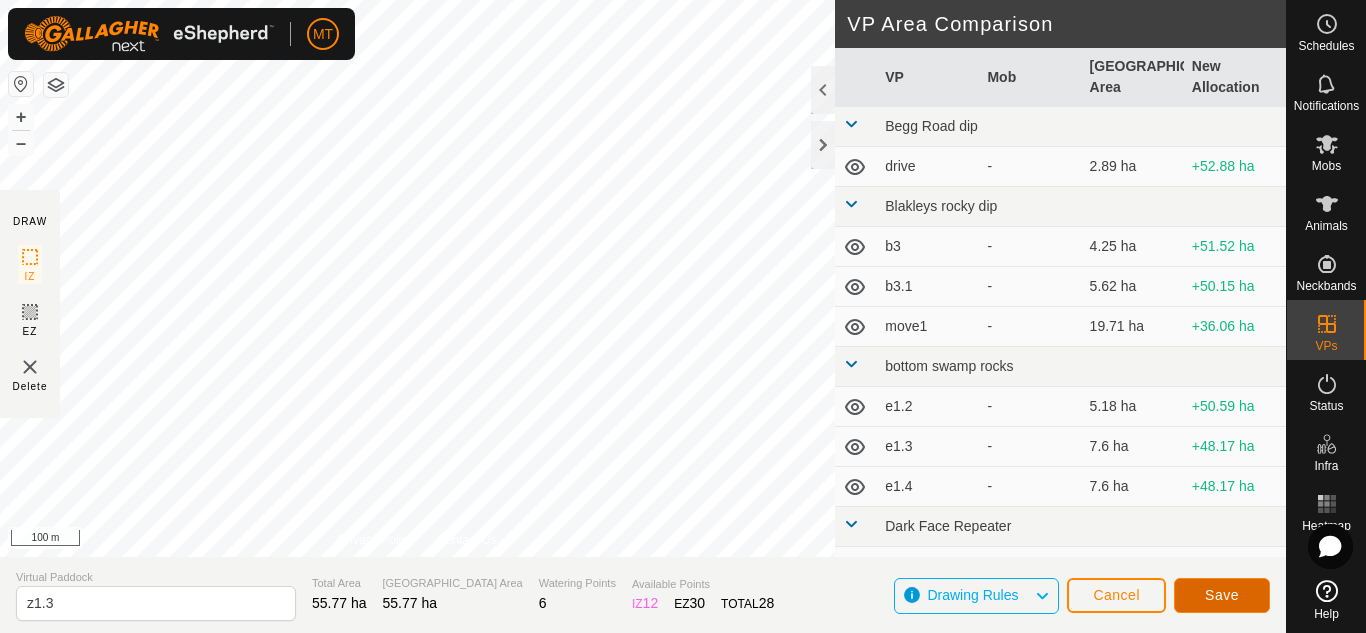 click on "Save" 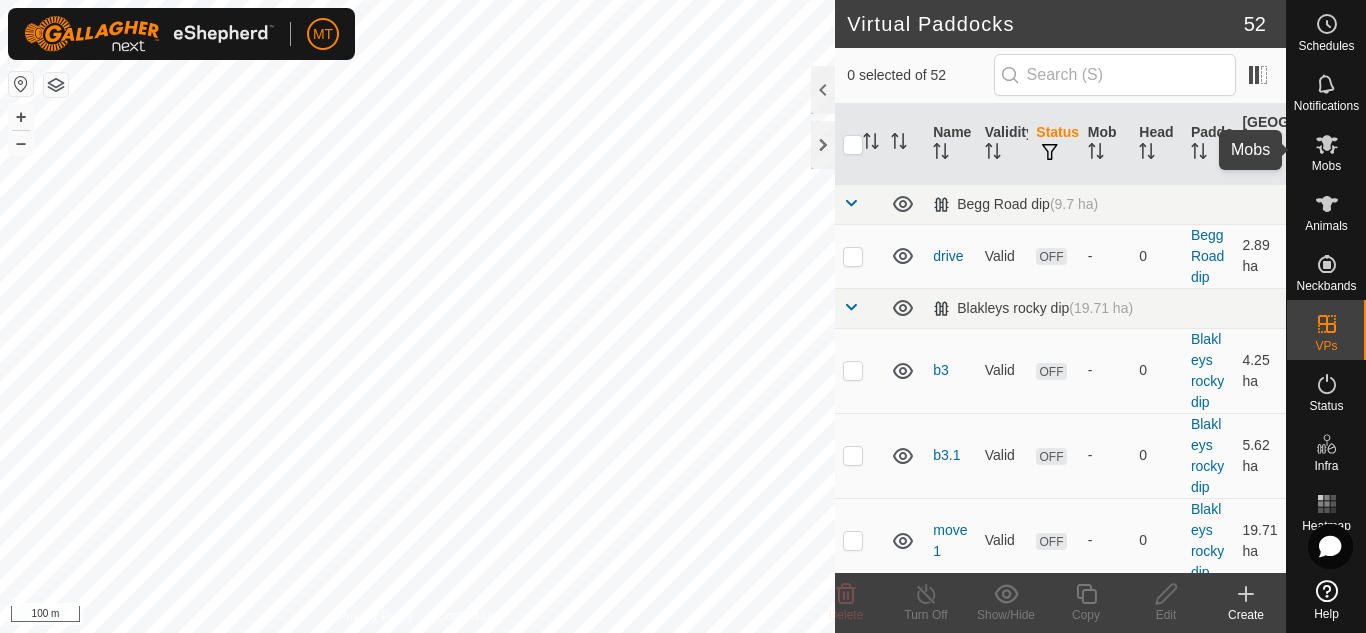 click at bounding box center [1327, 144] 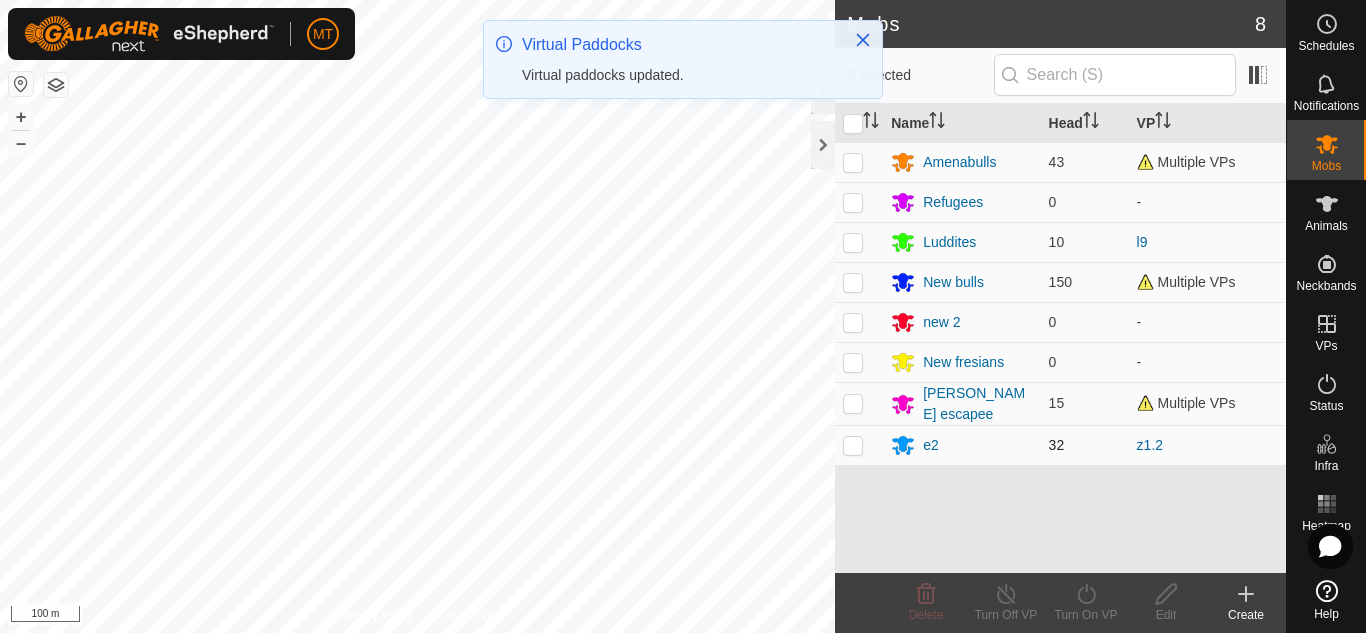 click at bounding box center [853, 445] 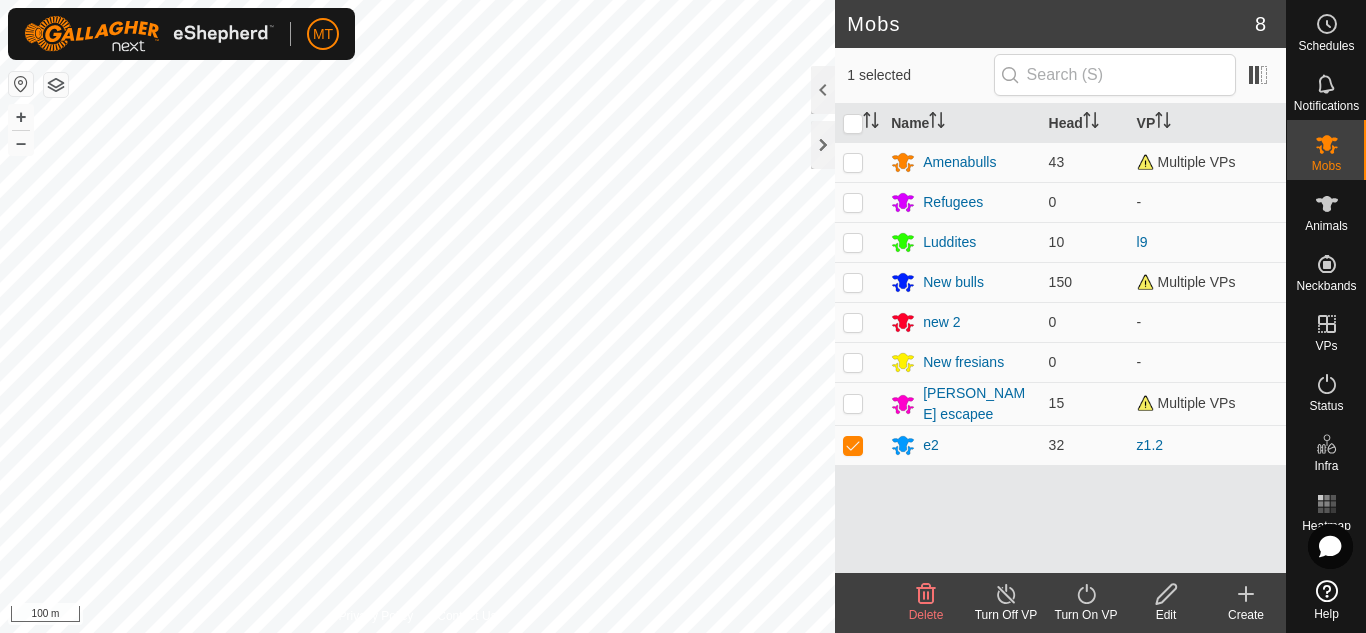 click 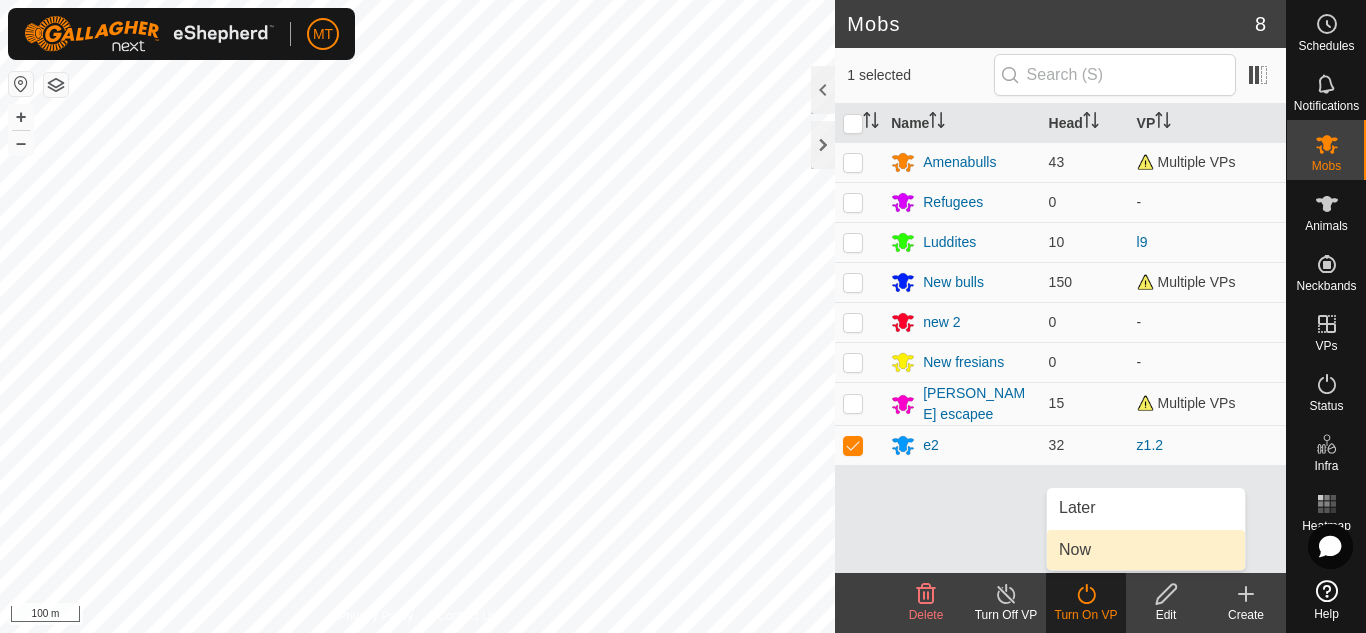 click on "Now" at bounding box center (1146, 550) 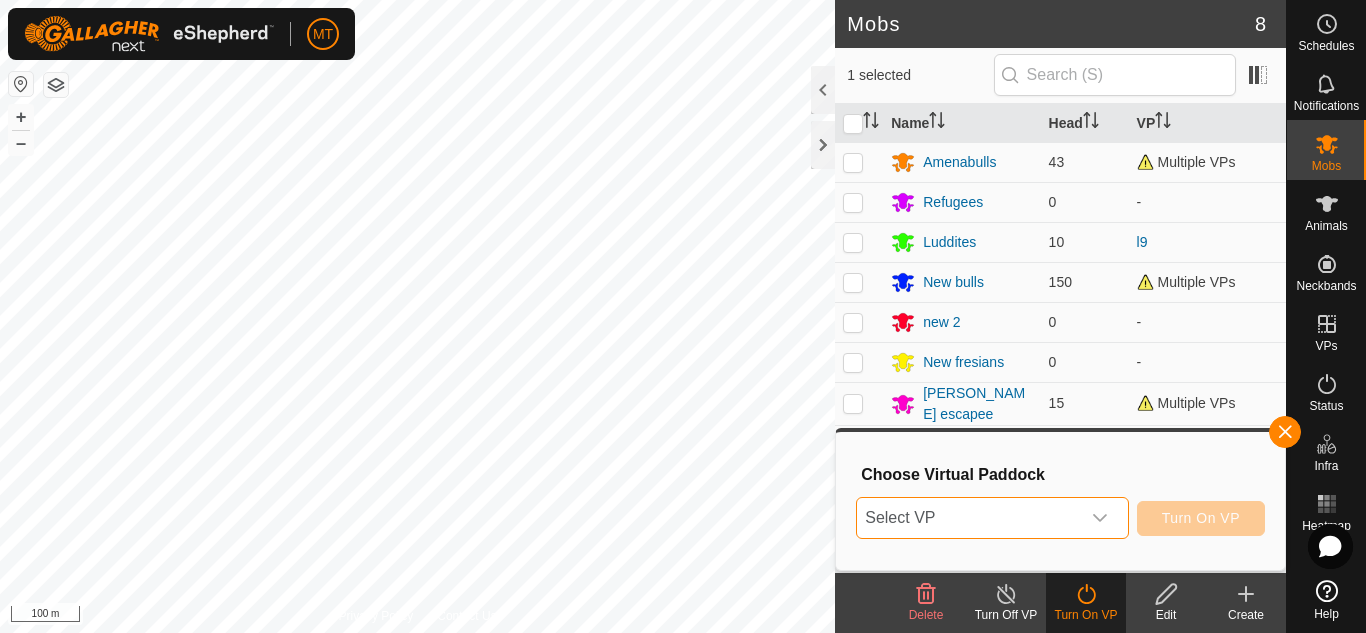 click on "Select VP" at bounding box center (968, 518) 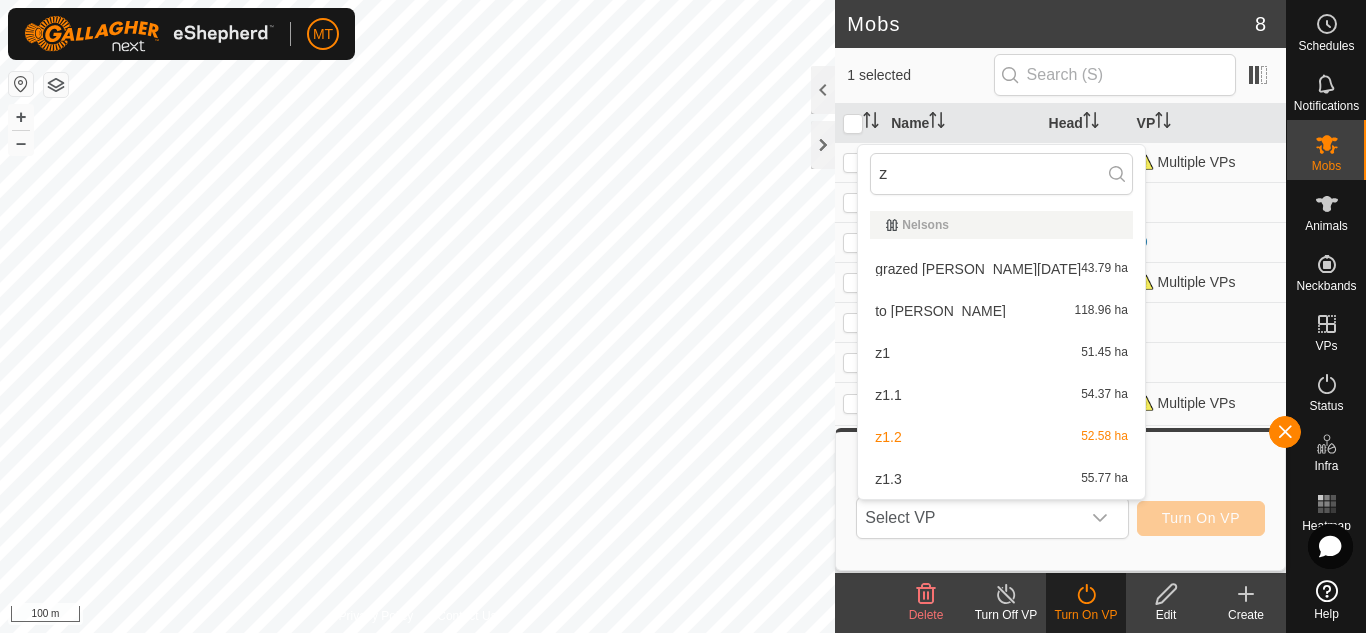 scroll, scrollTop: 0, scrollLeft: 0, axis: both 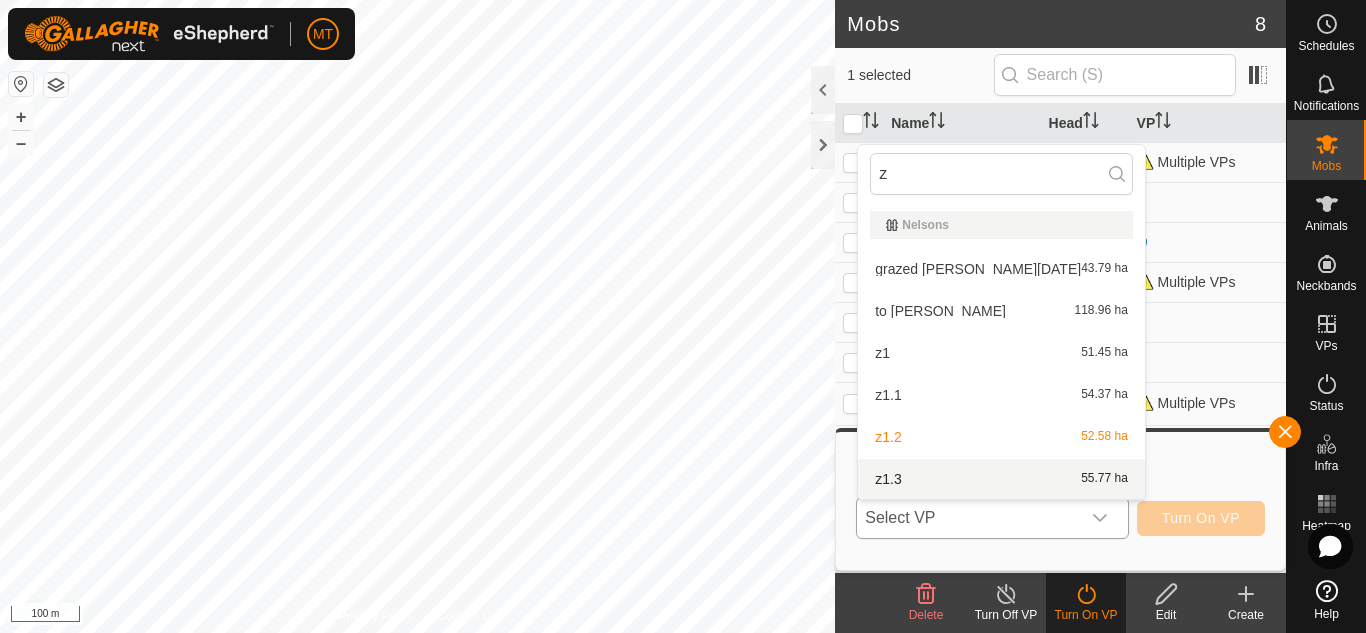 type on "z" 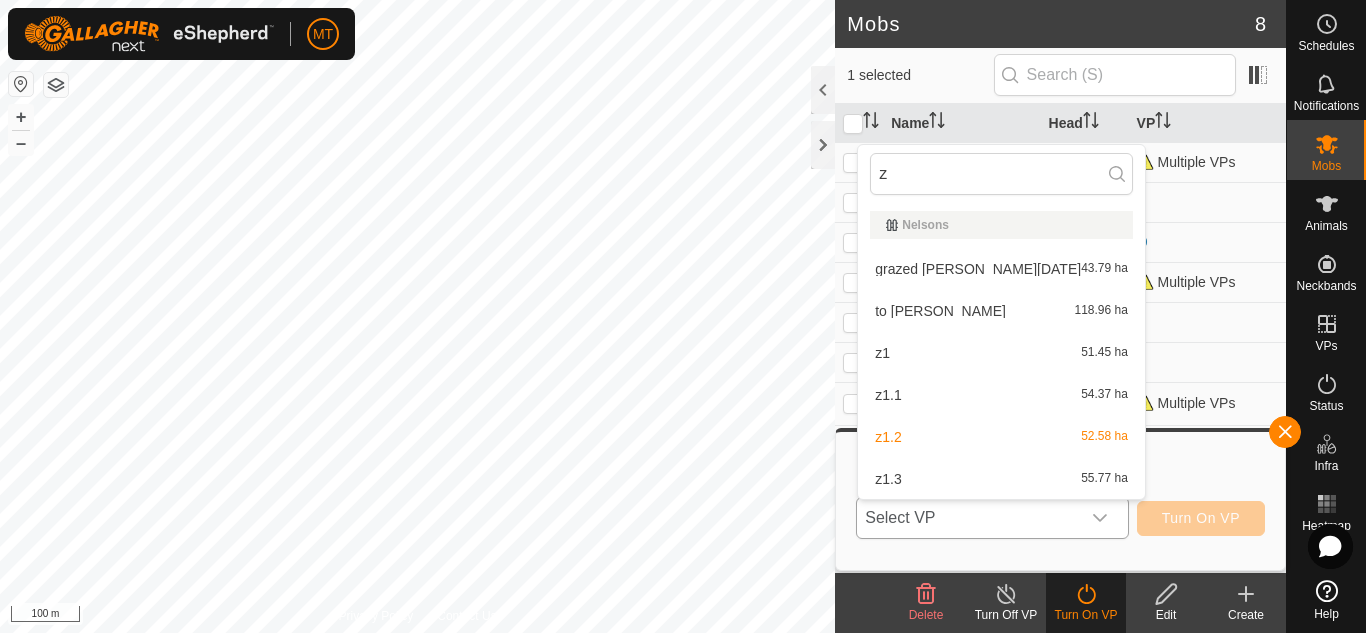 click on "z1.3  55.77 ha" at bounding box center (1001, 479) 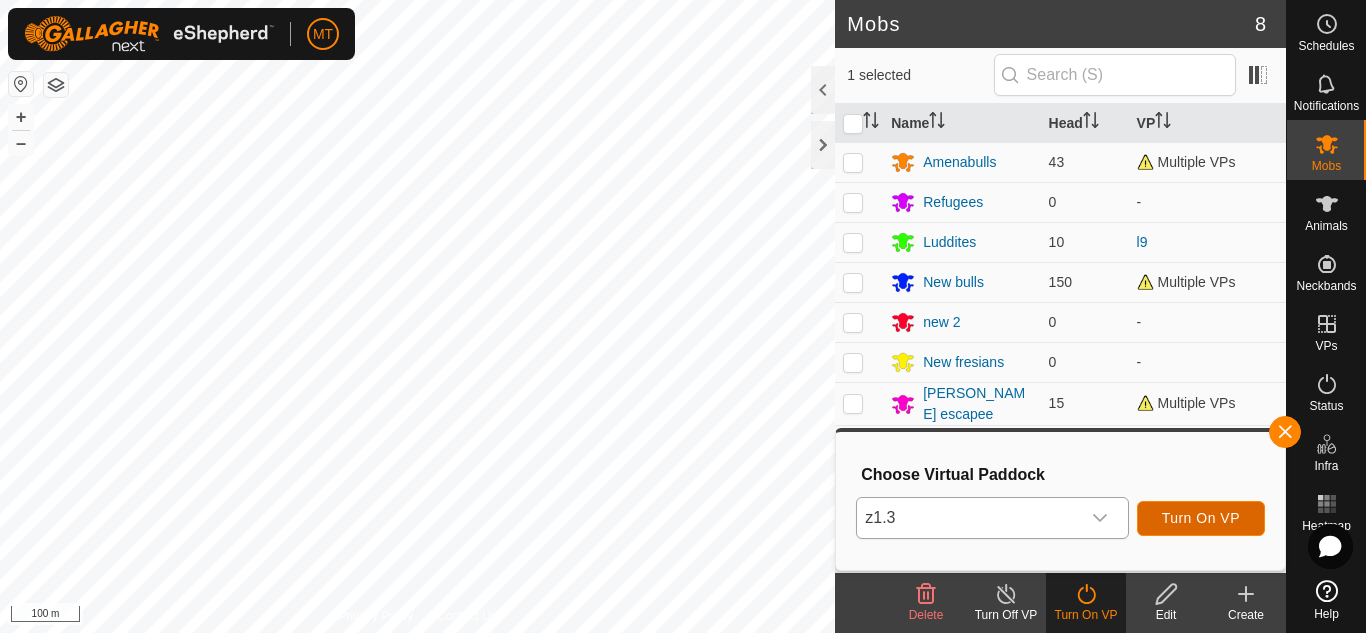 click on "Turn On VP" at bounding box center [1201, 518] 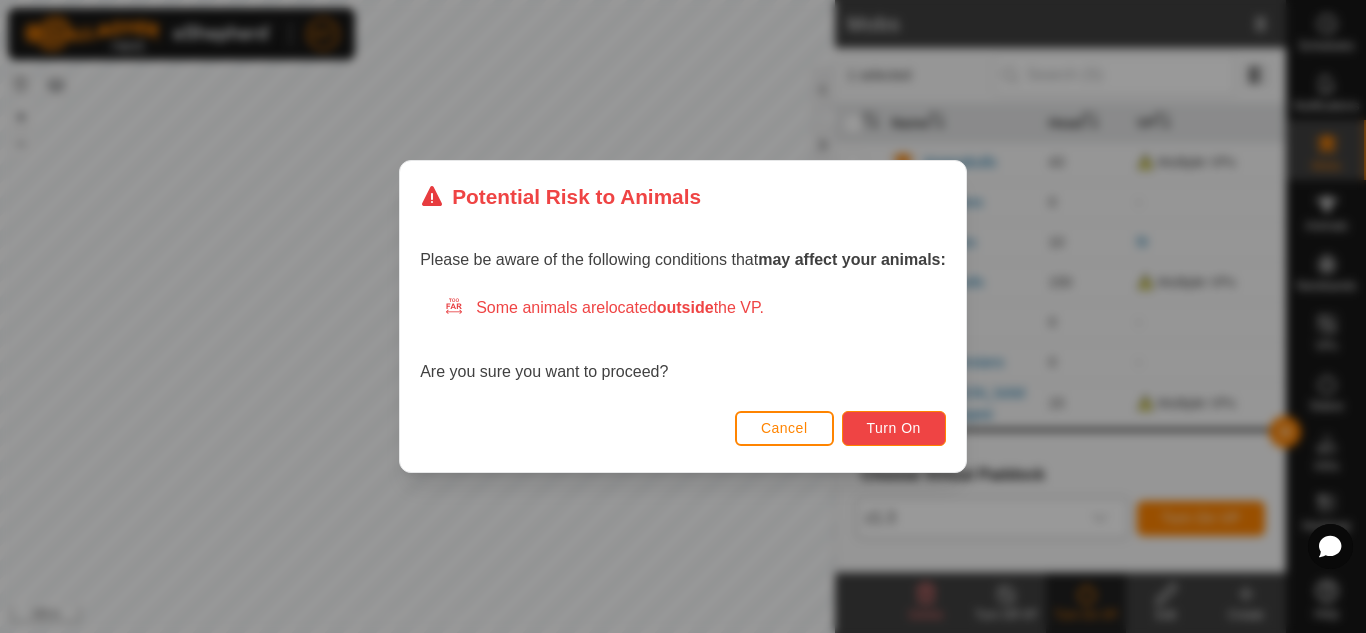 click on "Turn On" at bounding box center (894, 428) 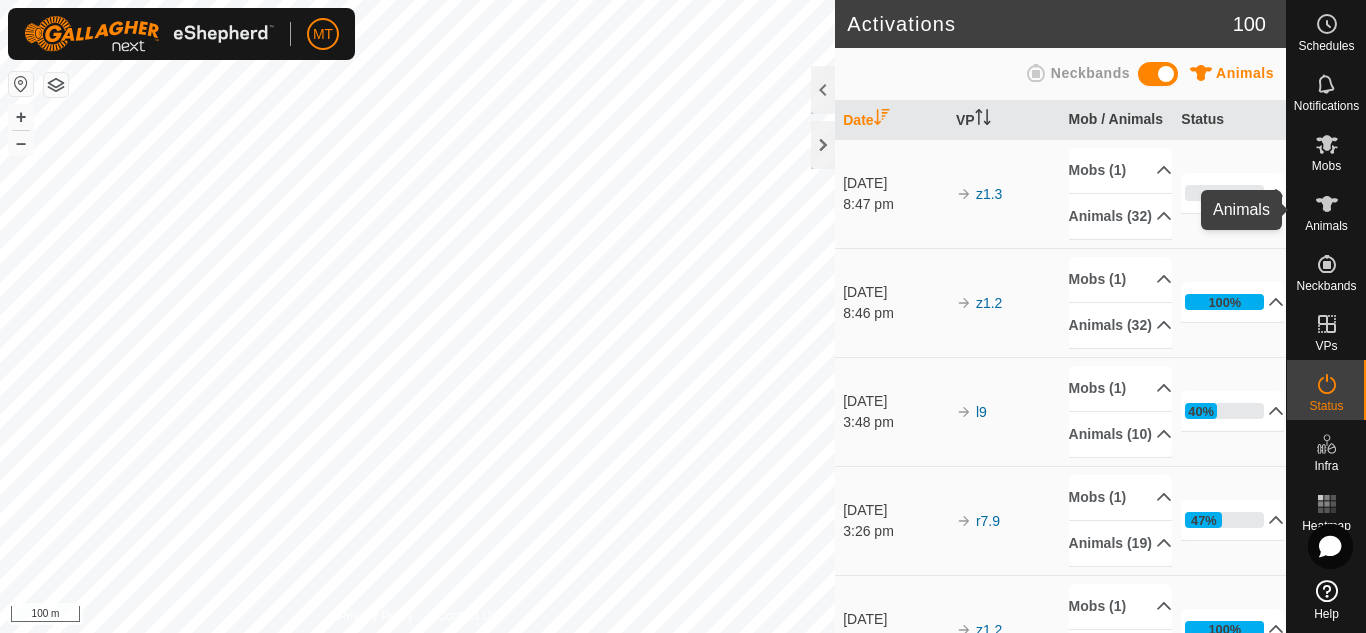click 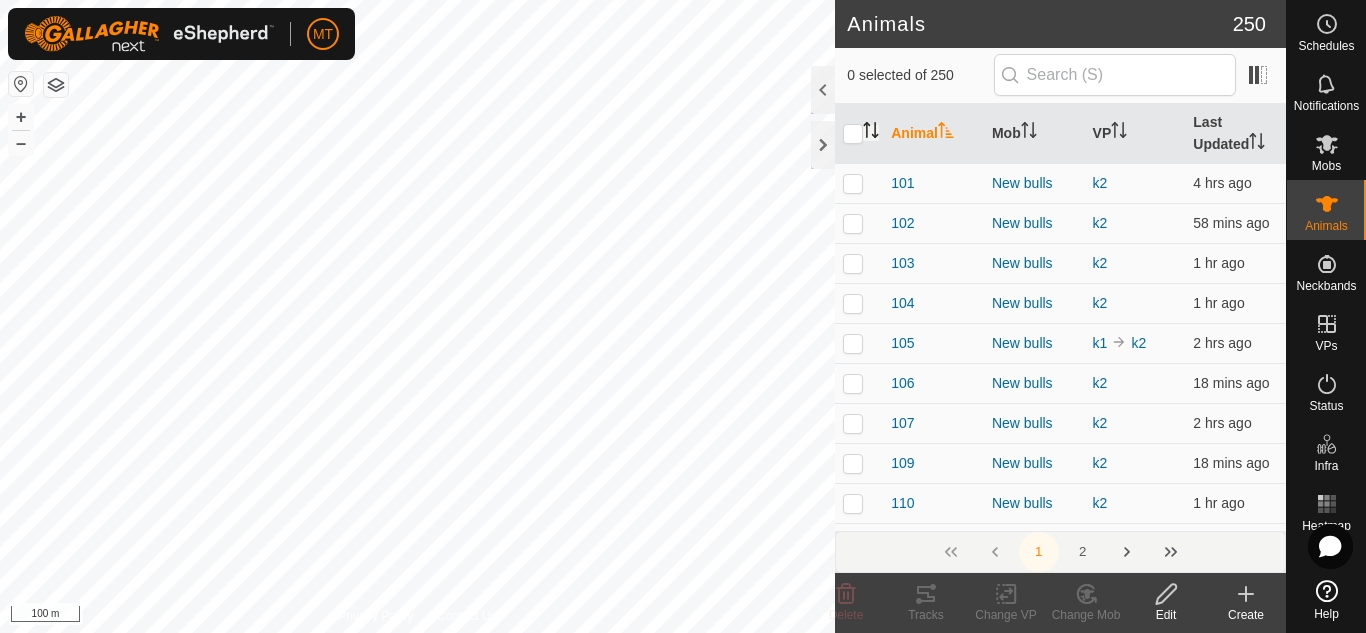 click 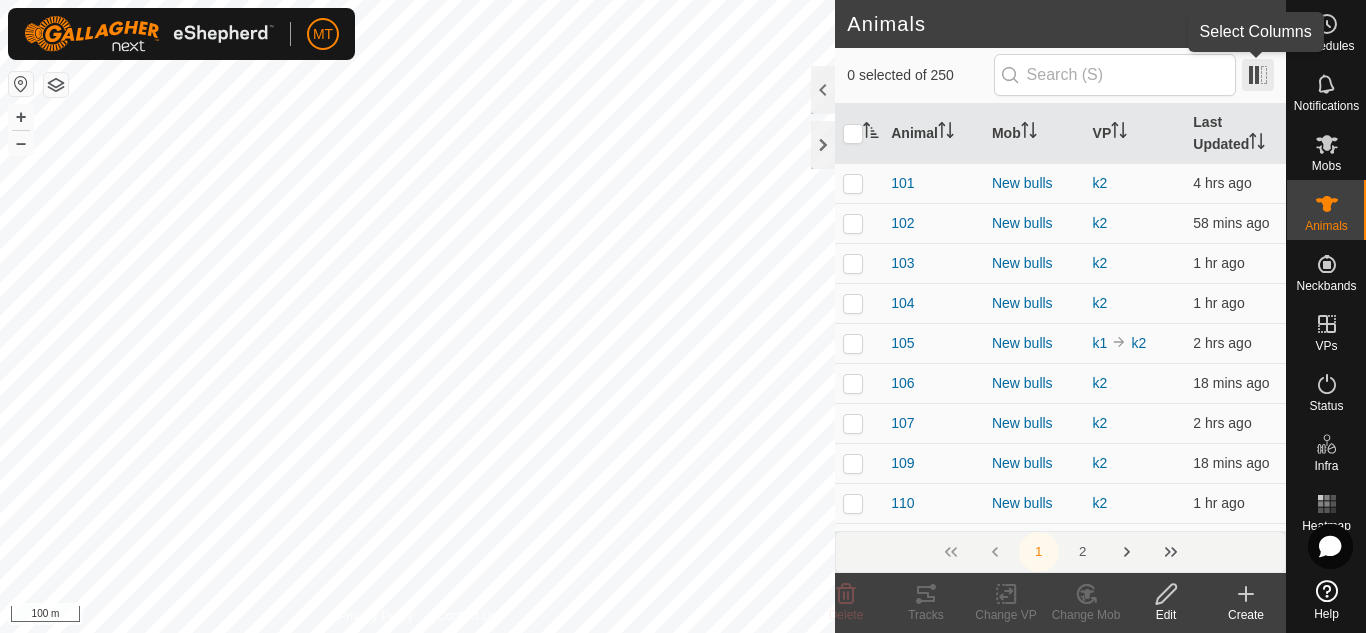 click at bounding box center (1258, 75) 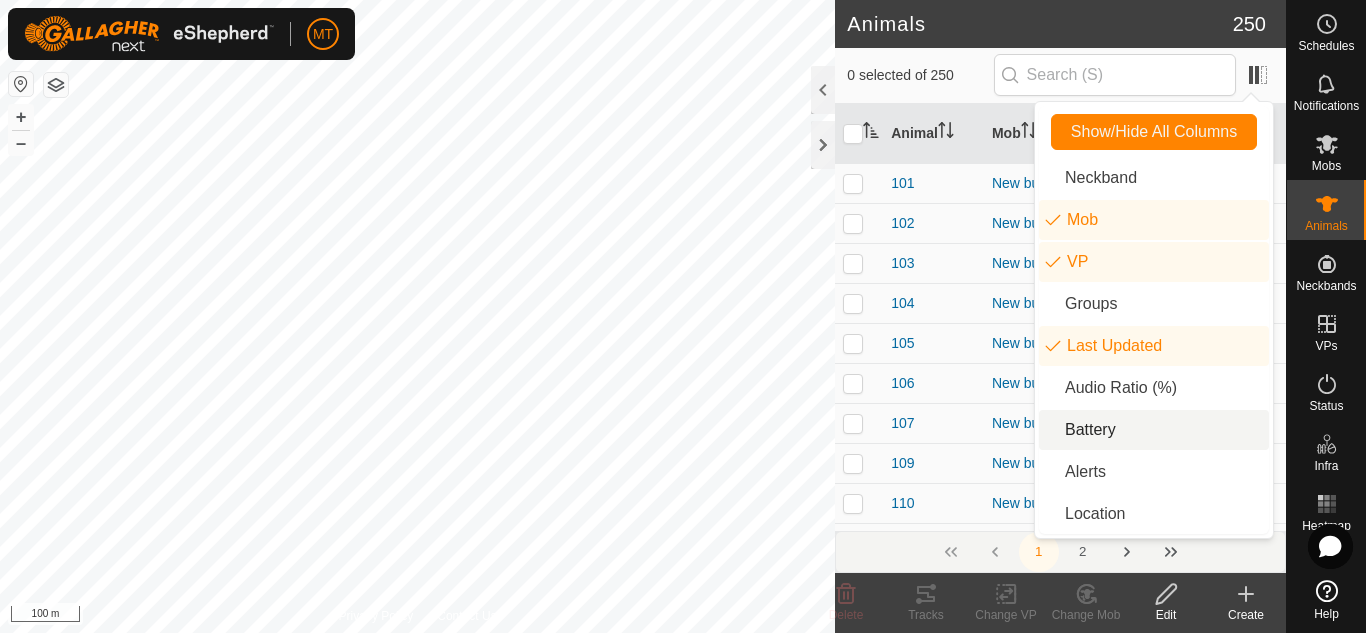 click on "Battery" at bounding box center [1154, 430] 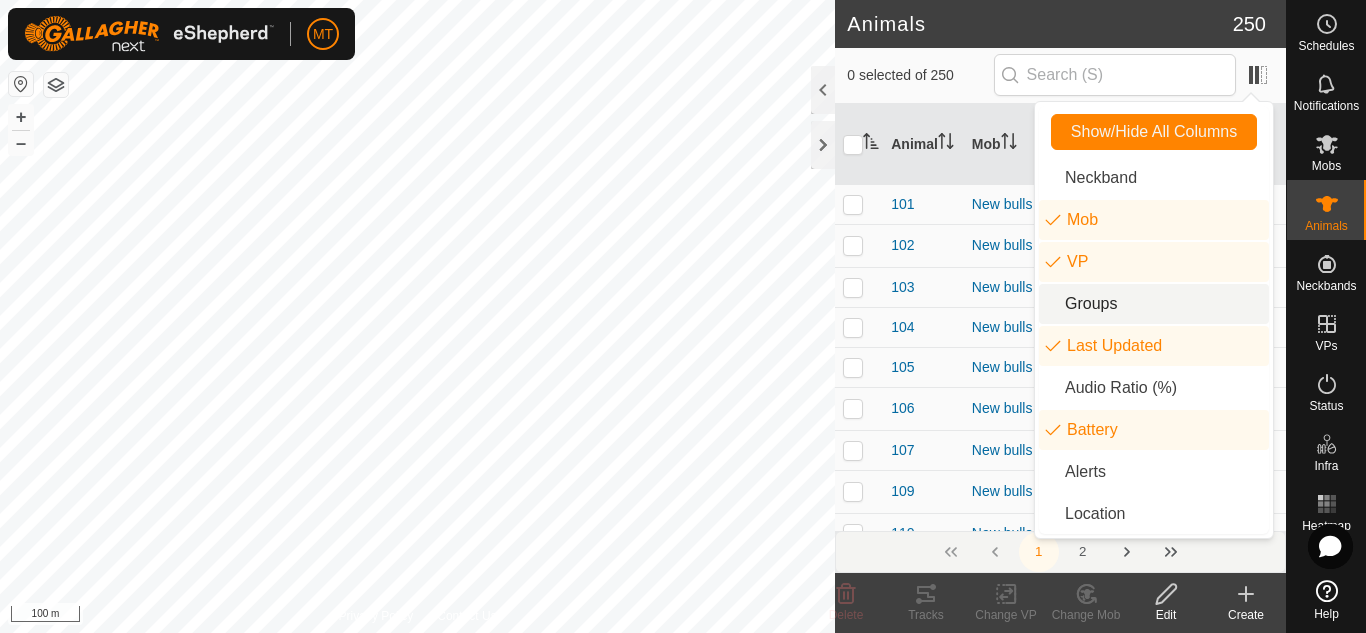 click on "Animals" 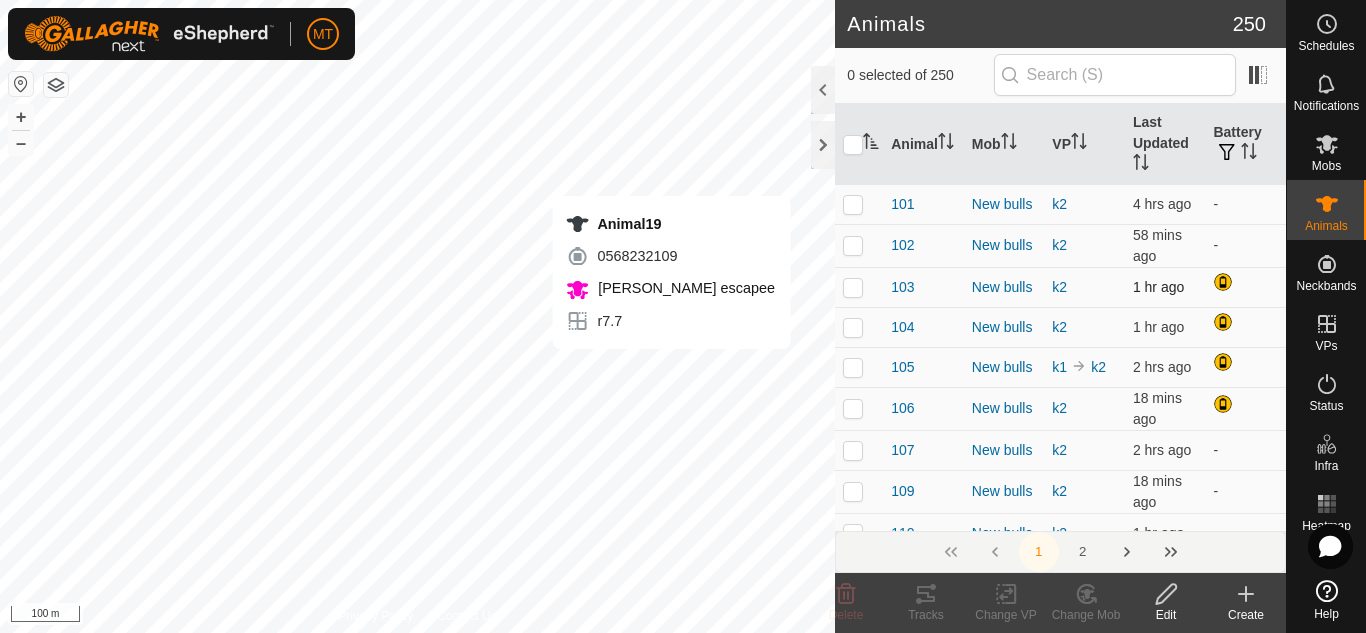 checkbox on "true" 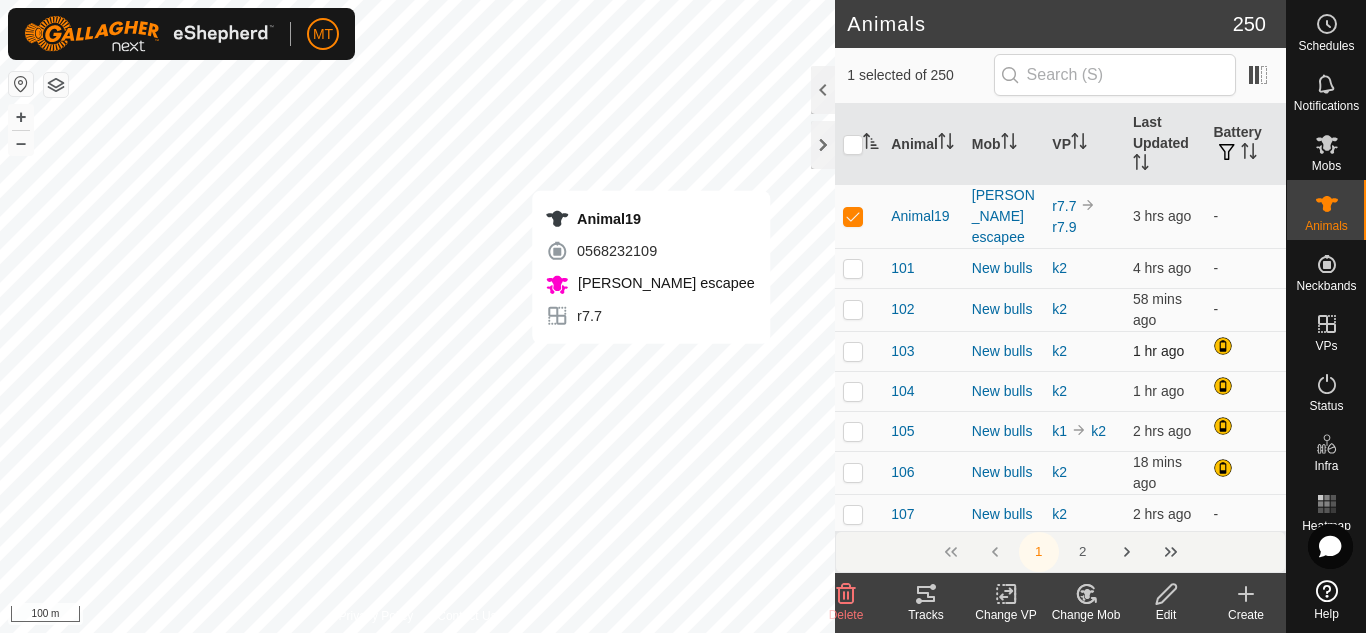 checkbox on "false" 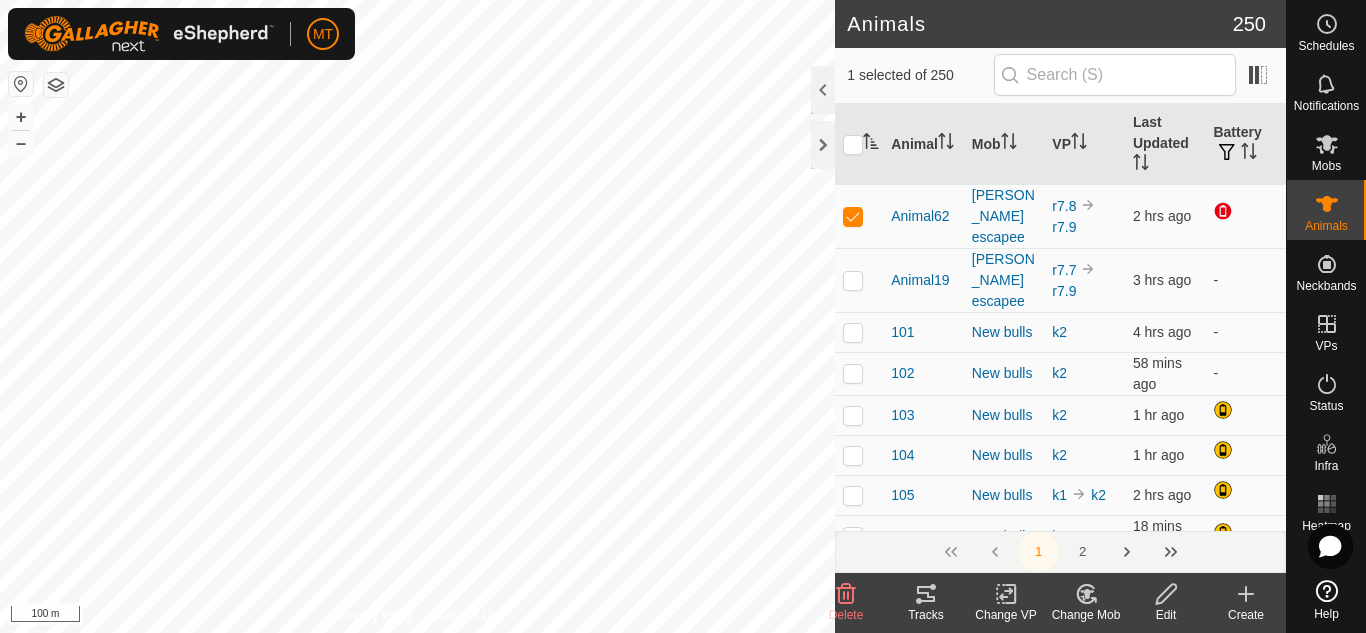 click 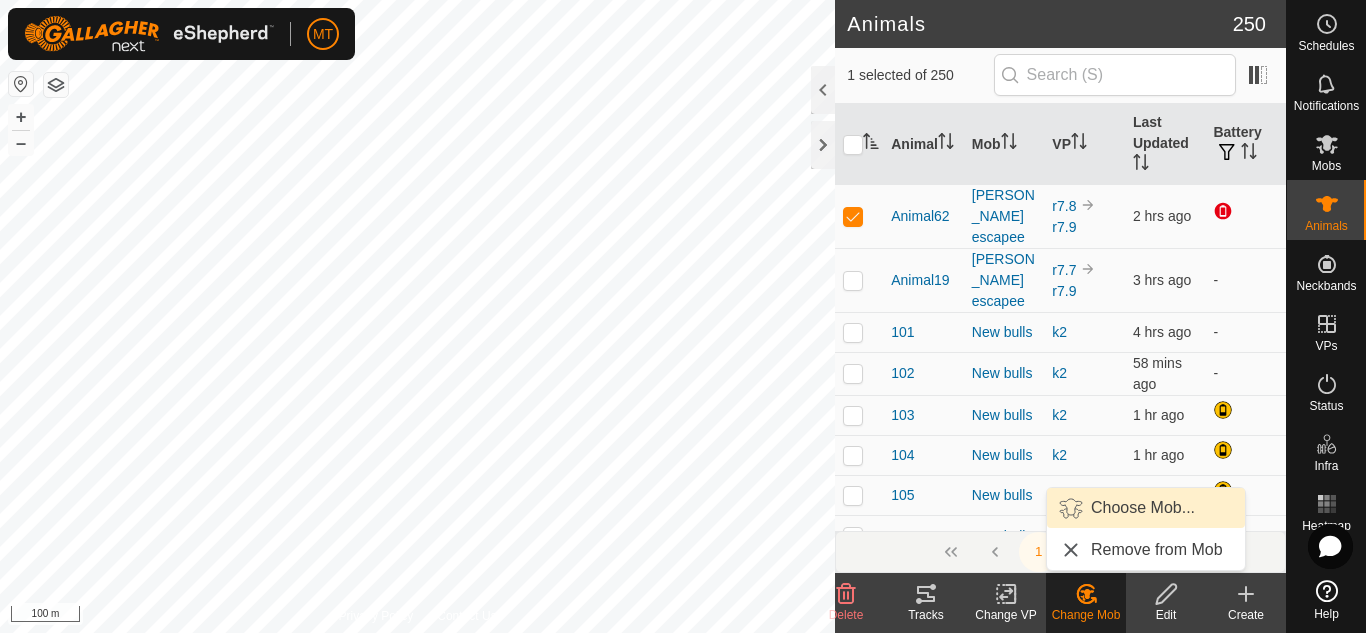click on "Choose Mob..." at bounding box center [1146, 508] 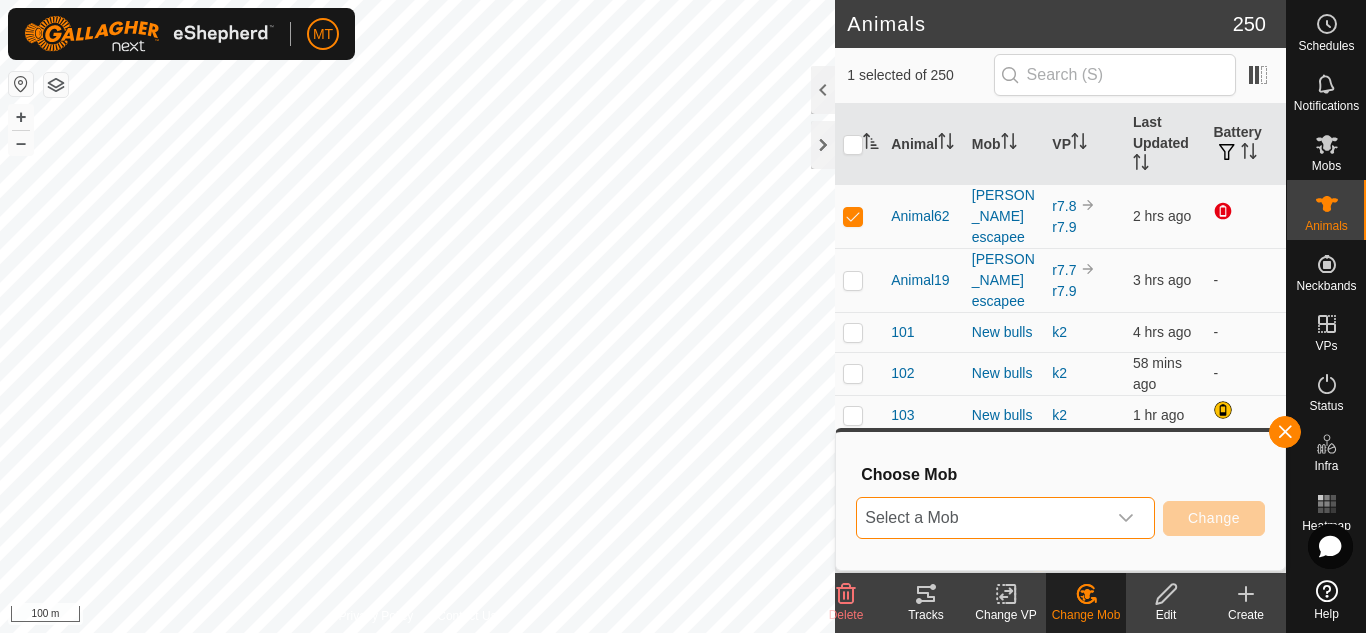 click on "Select a Mob" at bounding box center [981, 518] 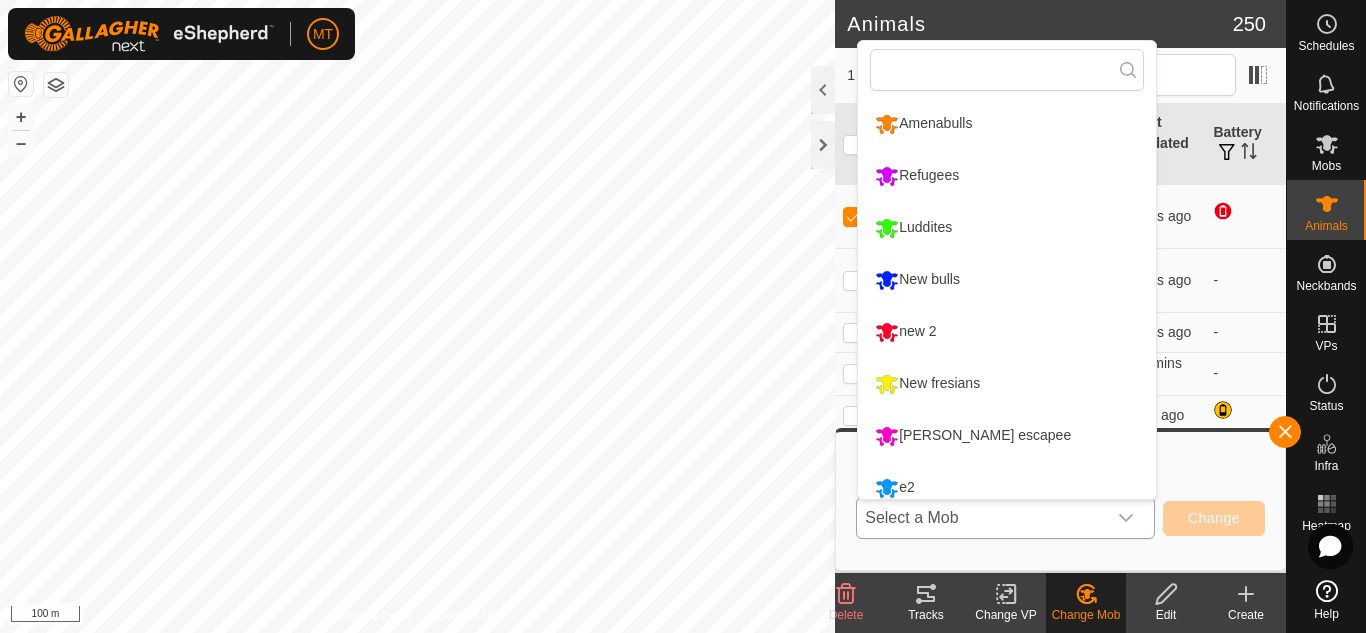 scroll, scrollTop: 14, scrollLeft: 0, axis: vertical 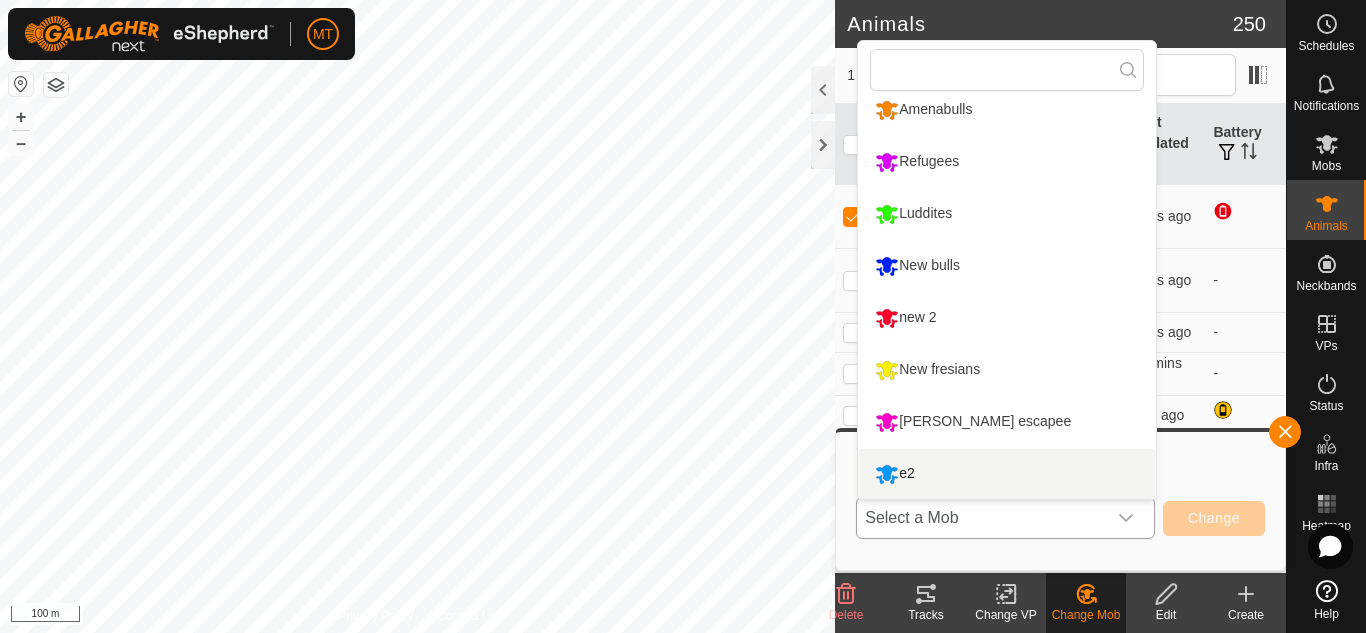 click on "e2" at bounding box center (1007, 474) 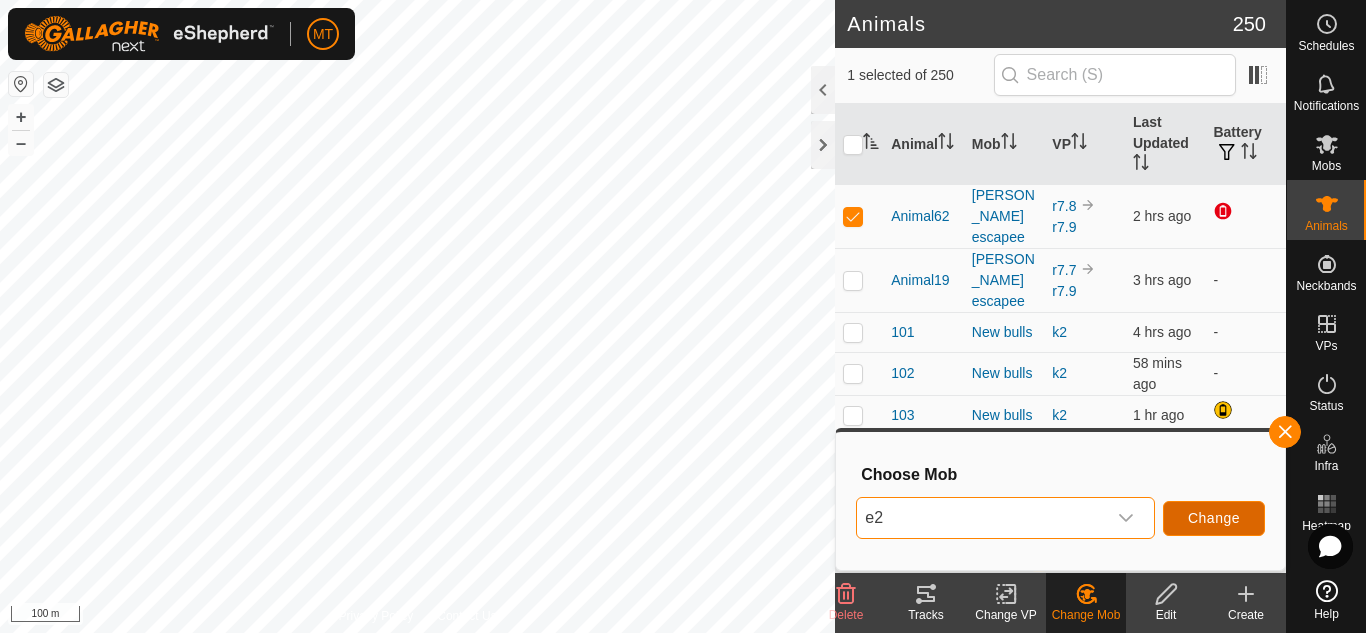click on "Change" at bounding box center [1214, 518] 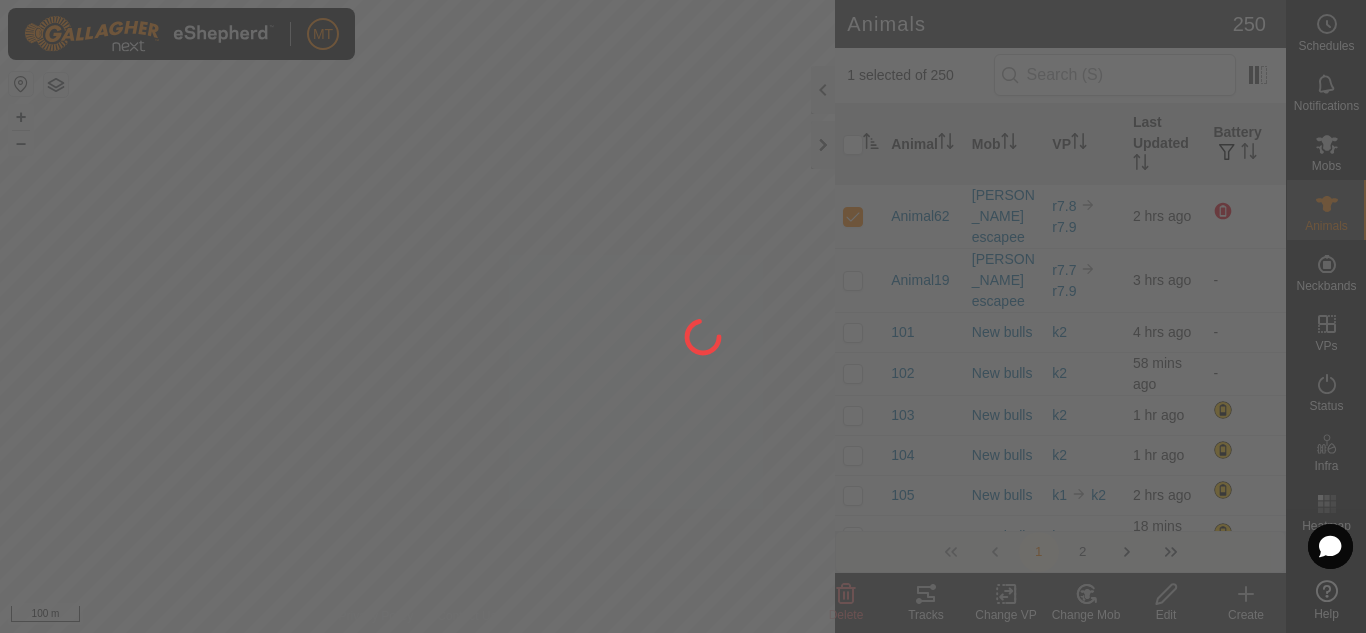 checkbox on "false" 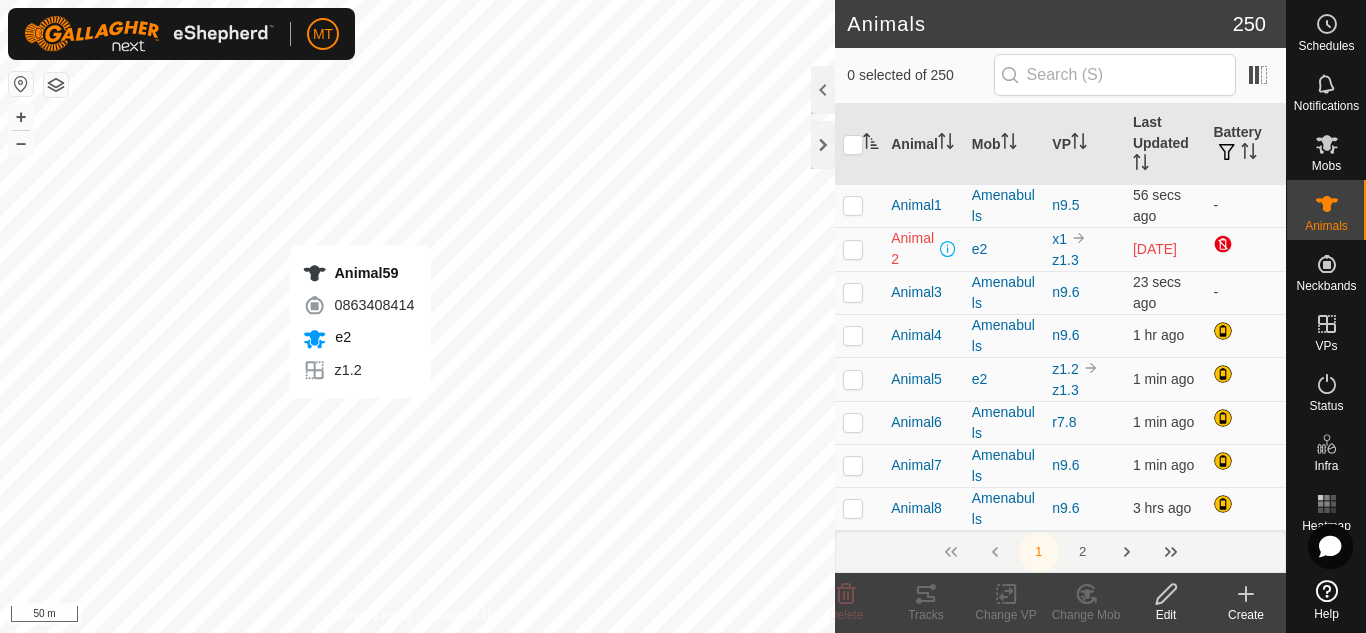 checkbox on "true" 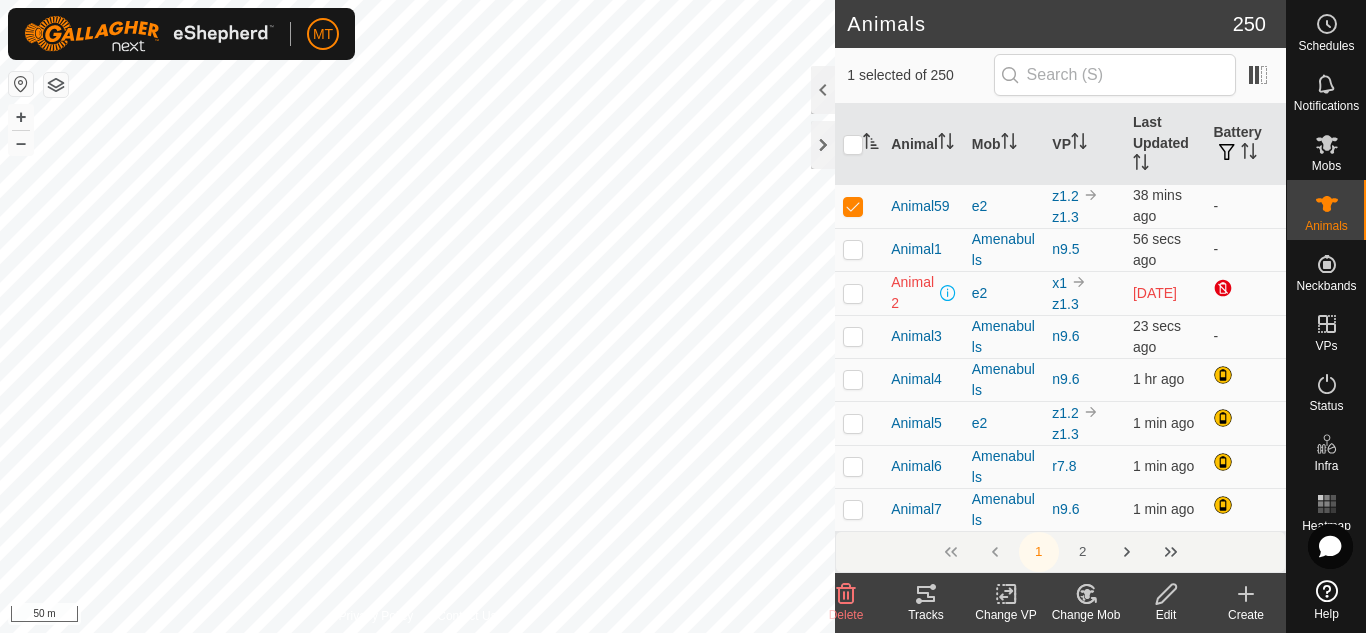 click on "Change Mob" 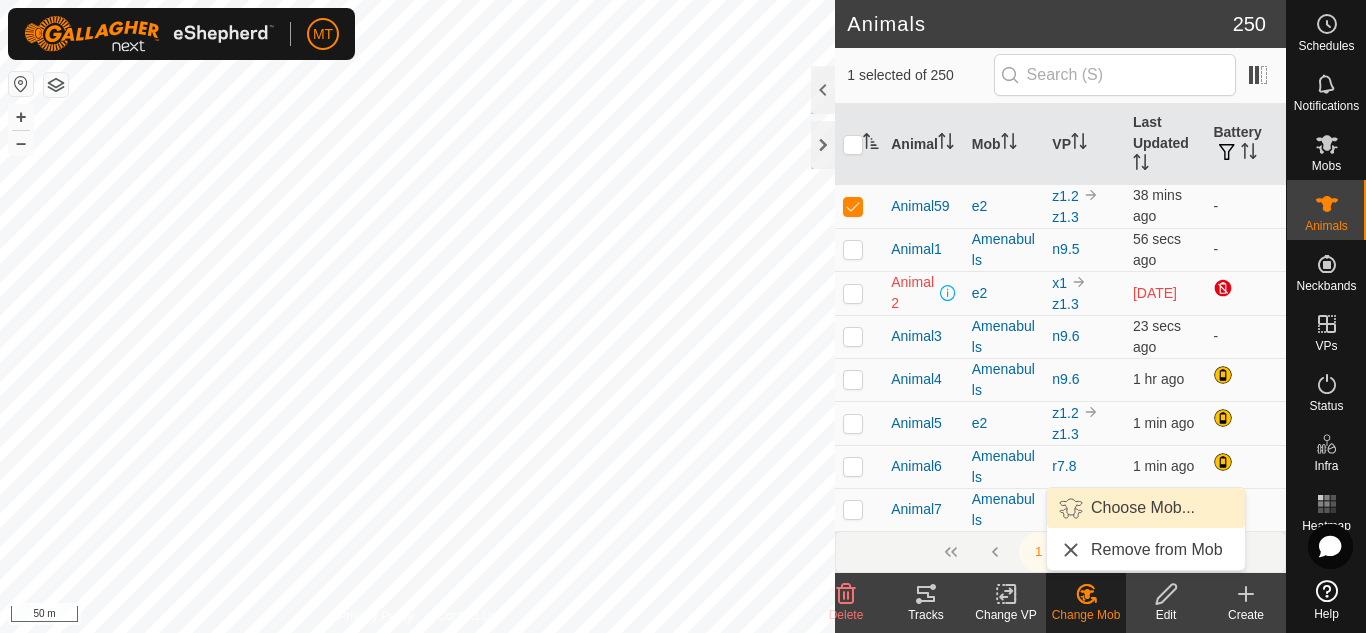 click on "Choose Mob..." at bounding box center (1146, 508) 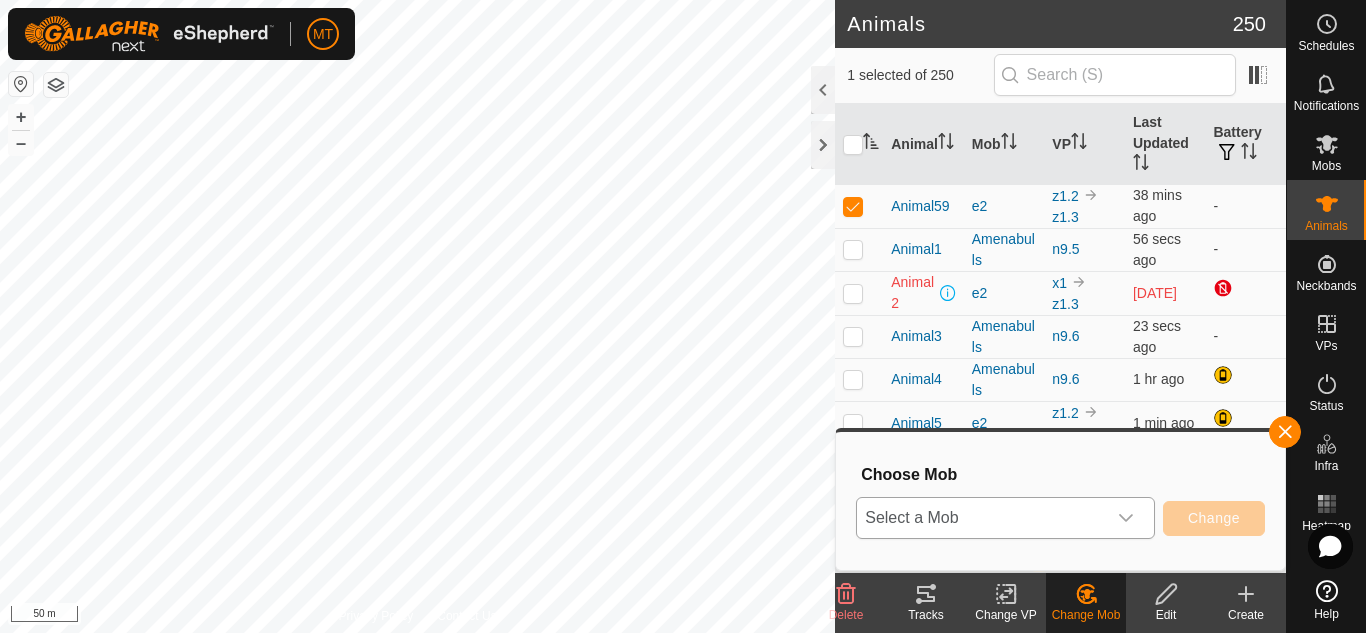 click on "Select a Mob" at bounding box center [981, 518] 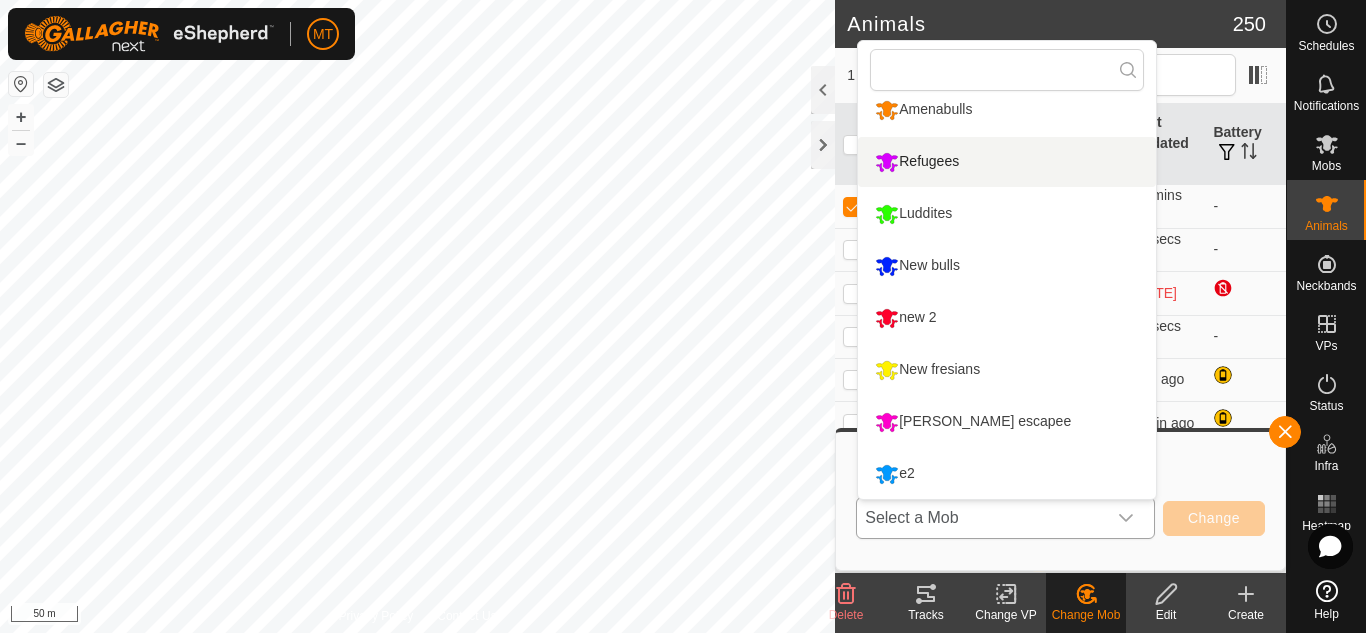 scroll, scrollTop: 0, scrollLeft: 0, axis: both 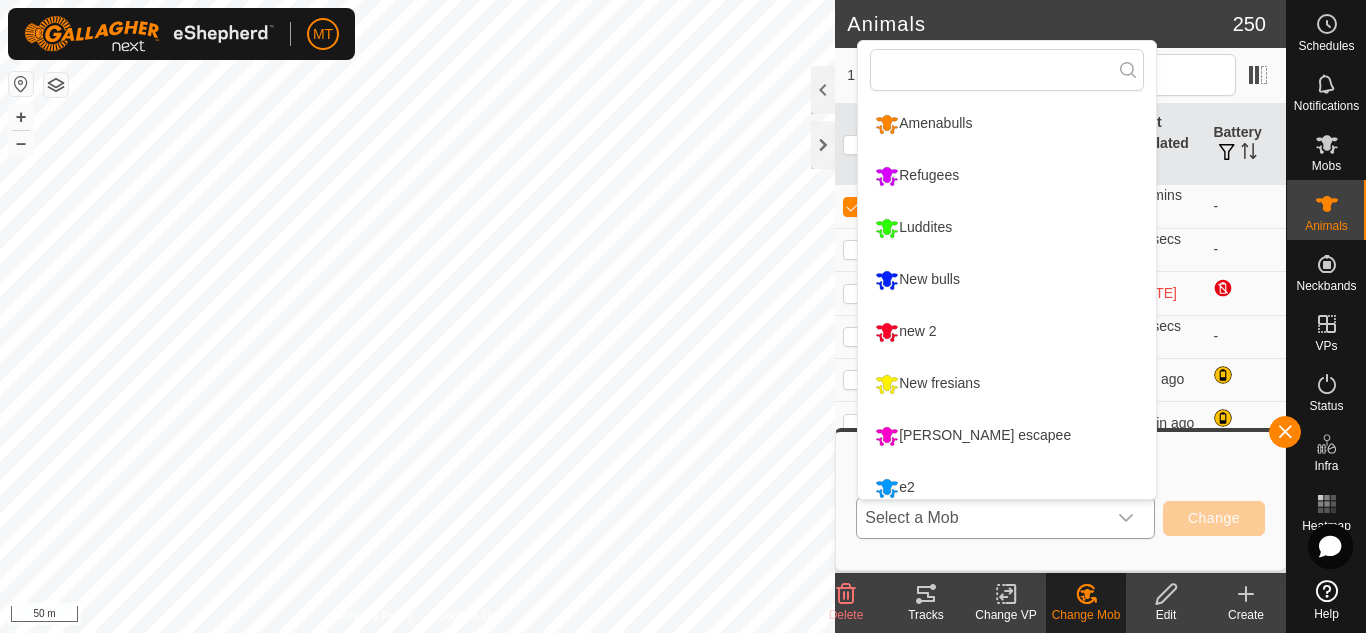 click on "Amenabulls" at bounding box center [1007, 124] 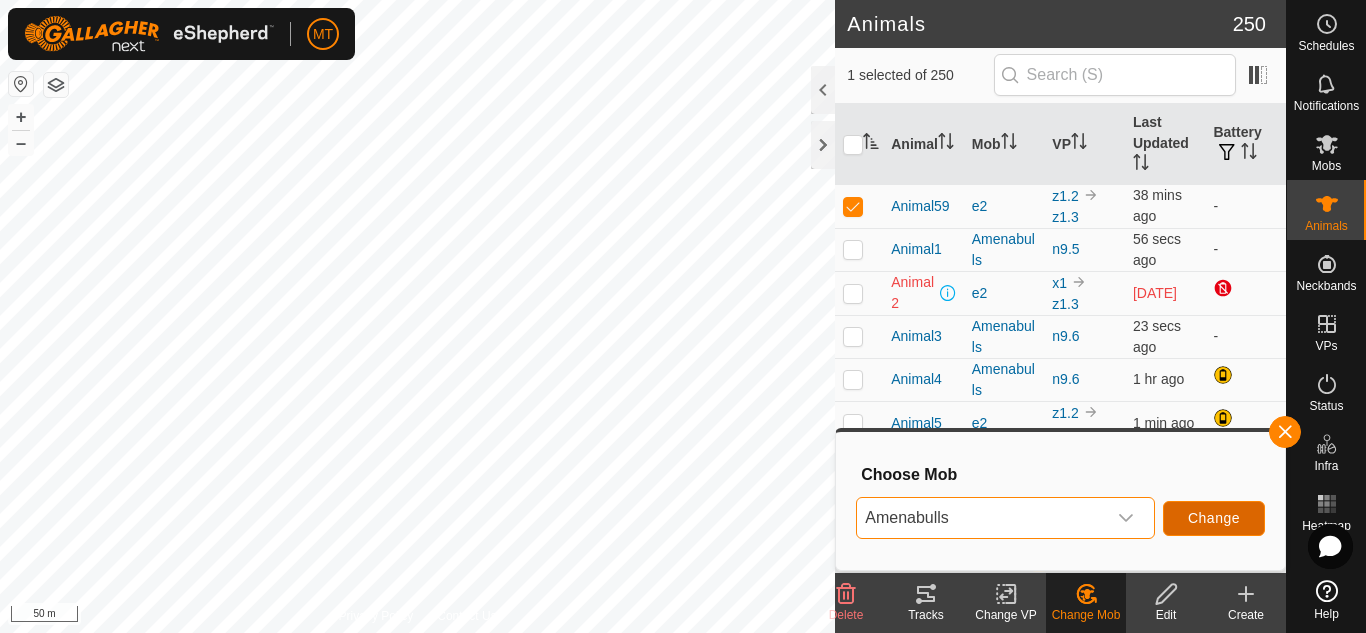 click on "Change" at bounding box center [1214, 518] 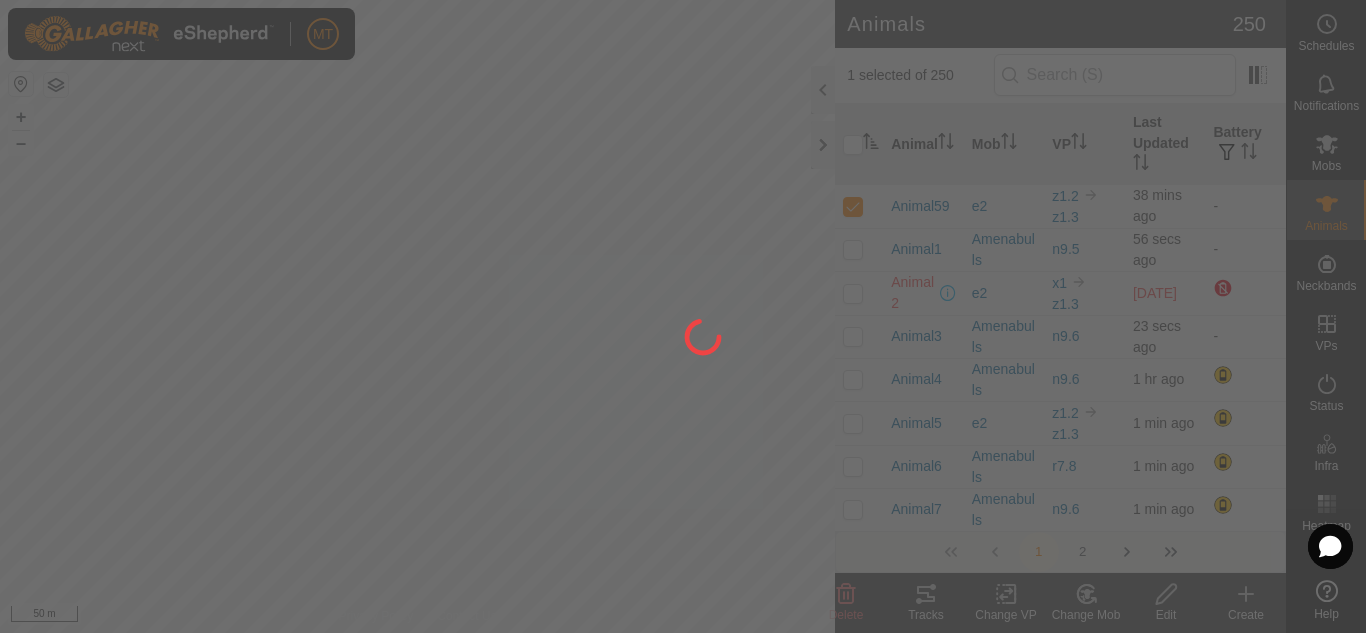 checkbox on "false" 